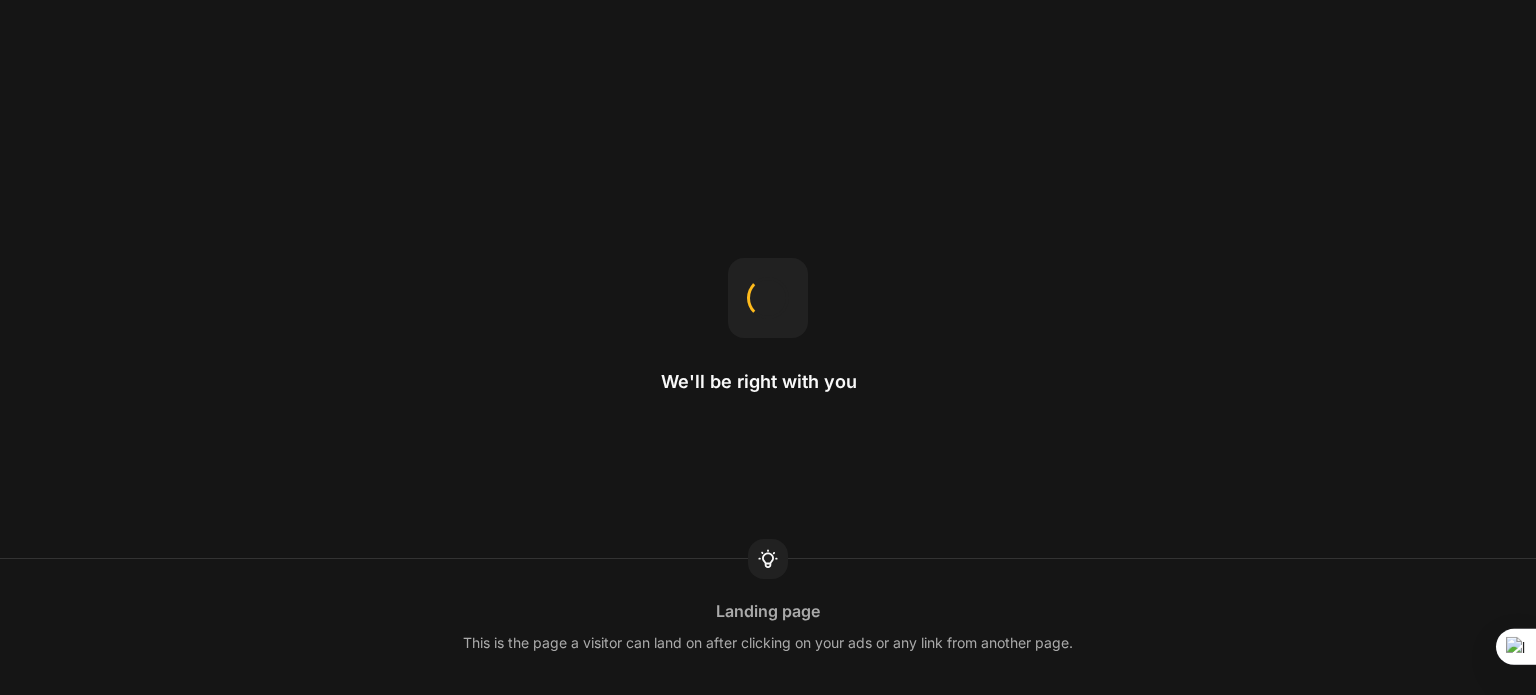 scroll, scrollTop: 0, scrollLeft: 0, axis: both 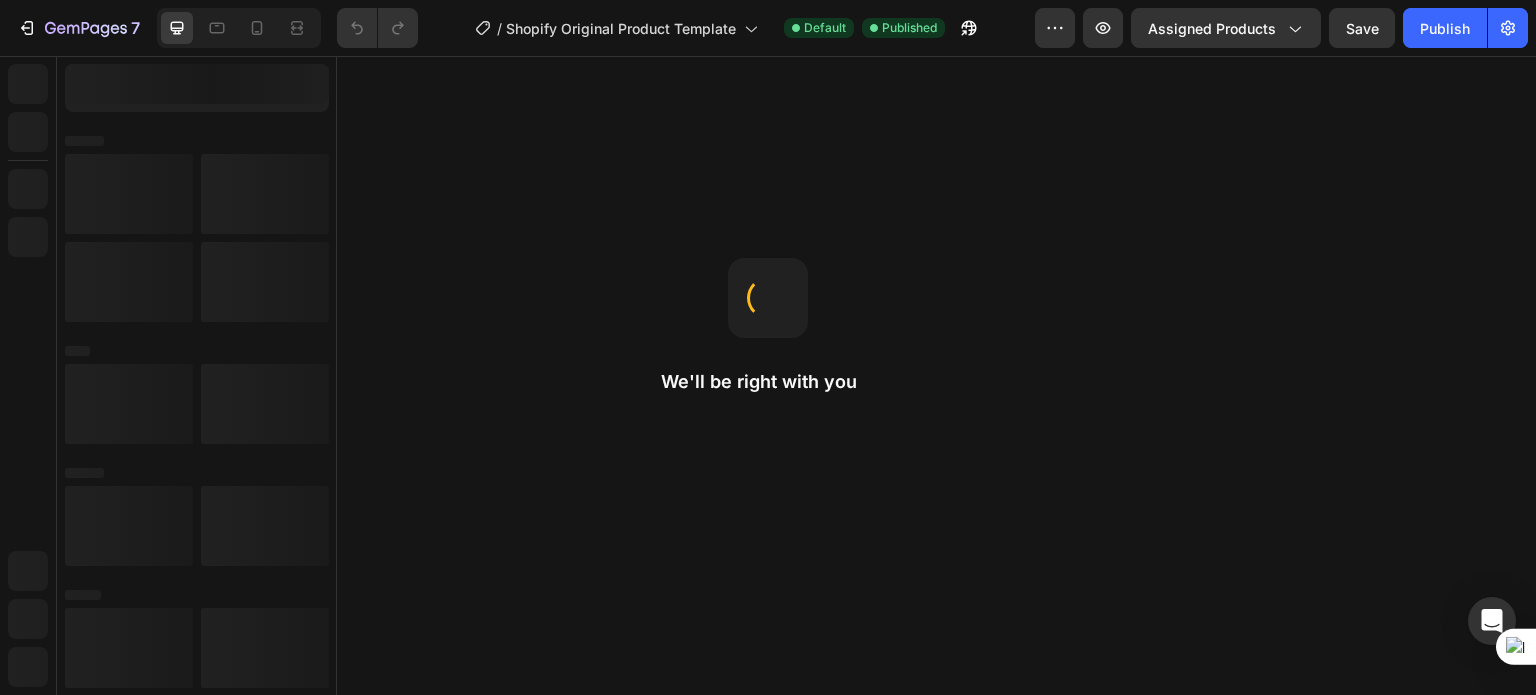 drag, startPoint x: 854, startPoint y: 389, endPoint x: 873, endPoint y: 389, distance: 19 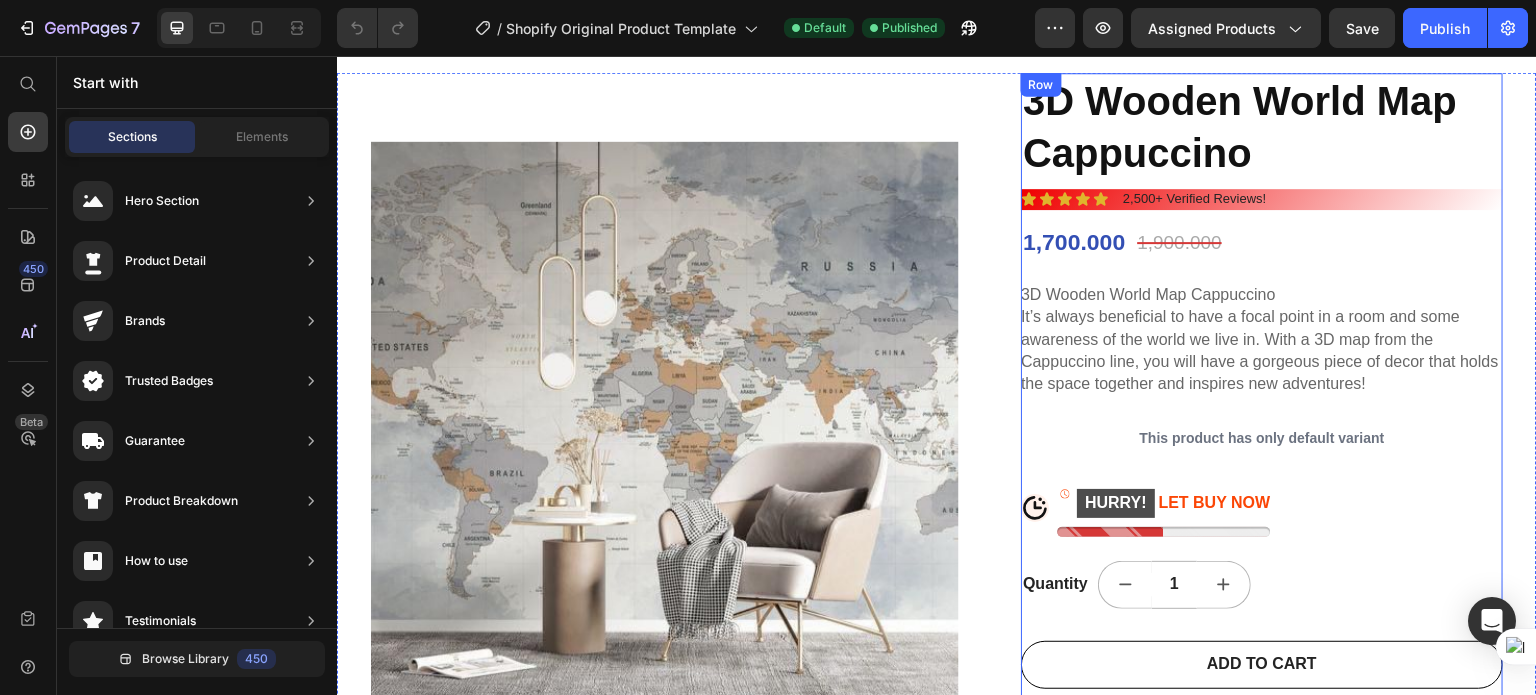 scroll, scrollTop: 100, scrollLeft: 0, axis: vertical 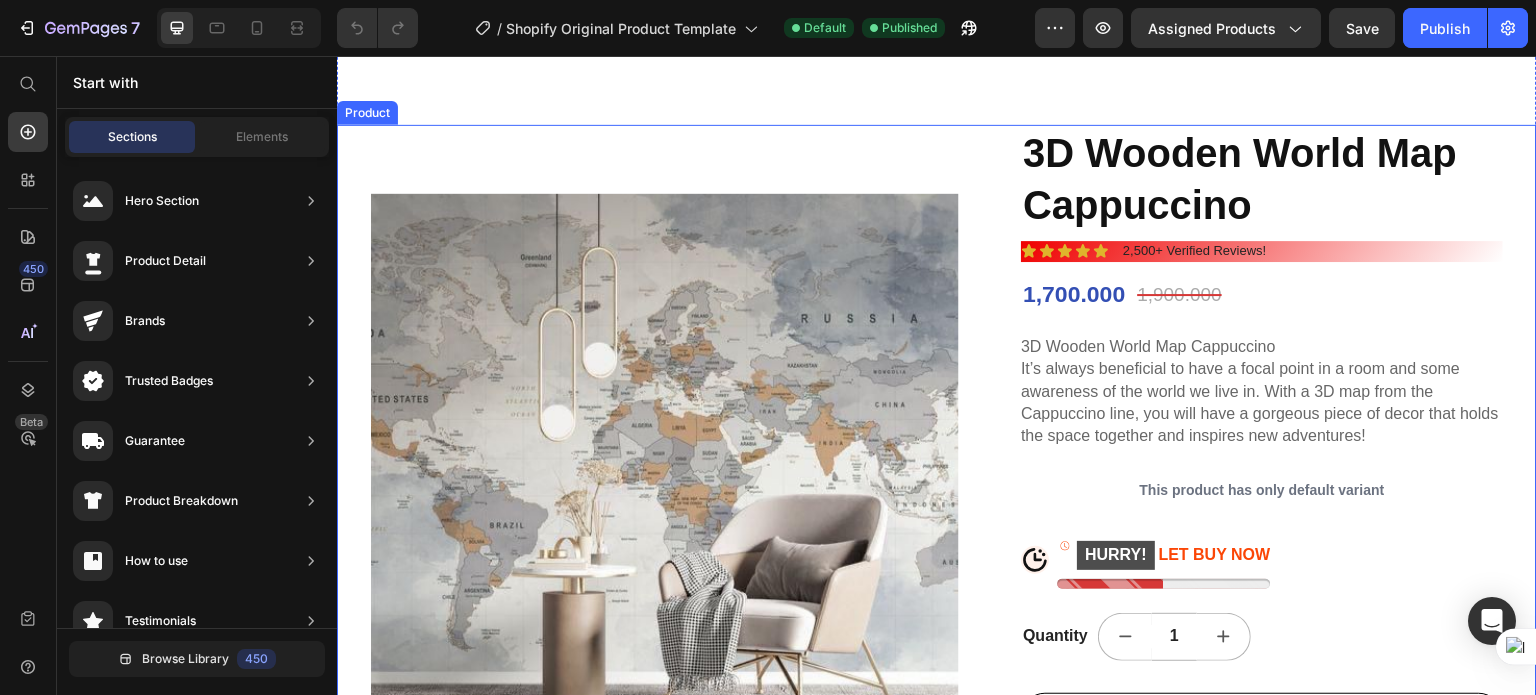 click on "Product Images 3D Wooden World Map Cappuccino Product Title Icon Icon Icon Icon Icon Icon List 2,500+ Verified Reviews! Text Block Row 1,700.000 Product Price 1,900.000 Product Price Row 3D Wooden World Map Cappuccino
It’s always beneficial to have a focal point in a room and some awareness of the world we live in. With a 3D map from the Cappuccino line, you will have a gorgeous piece of decor that holds the space together and inspires new adventures!
Product Description This product has only default variant Product Variants & Swatches
Icon
HURRY!  LET BUY NOW Stock Counter Row Quantity Text Block 1 Product Quantity Row ADD TO CART Add to Cart SHOP NOW Dynamic Checkout Row Product" at bounding box center (937, 488) 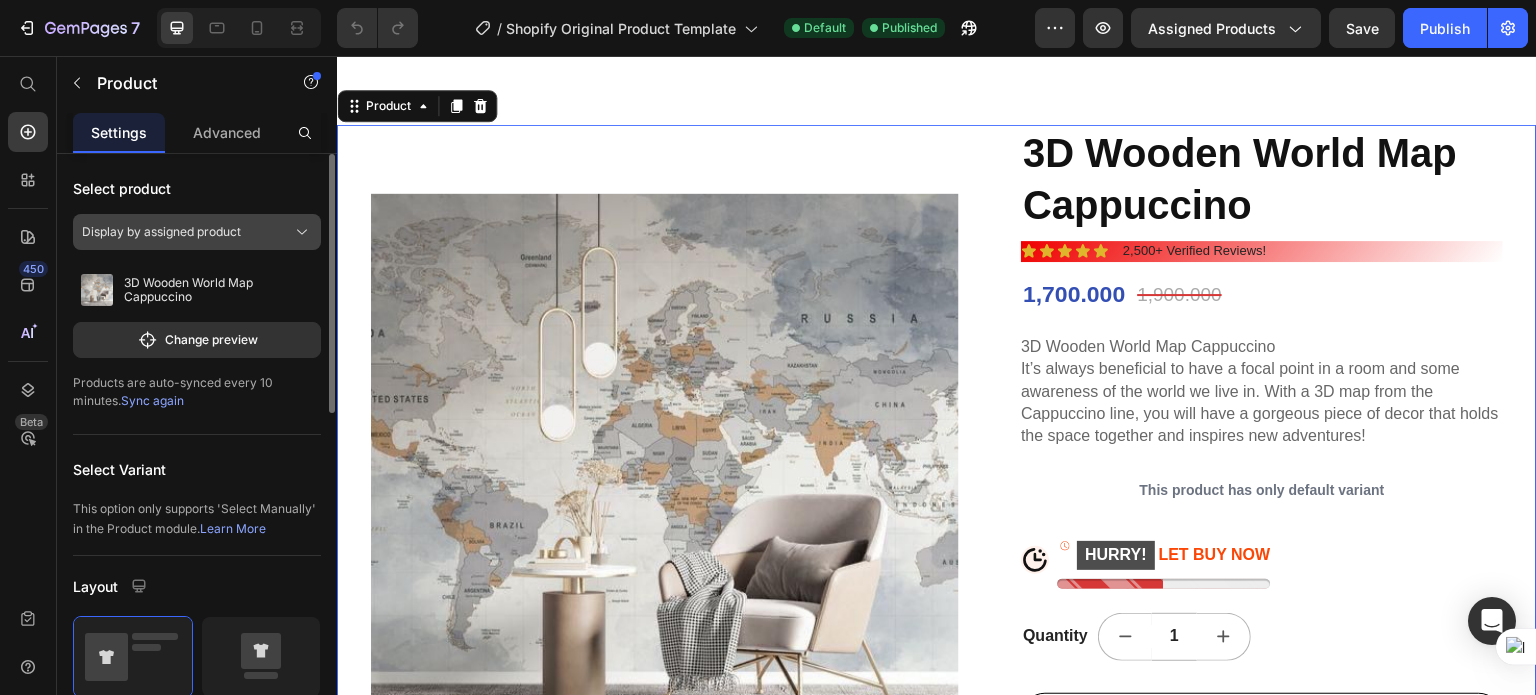 click on "Display by assigned product" 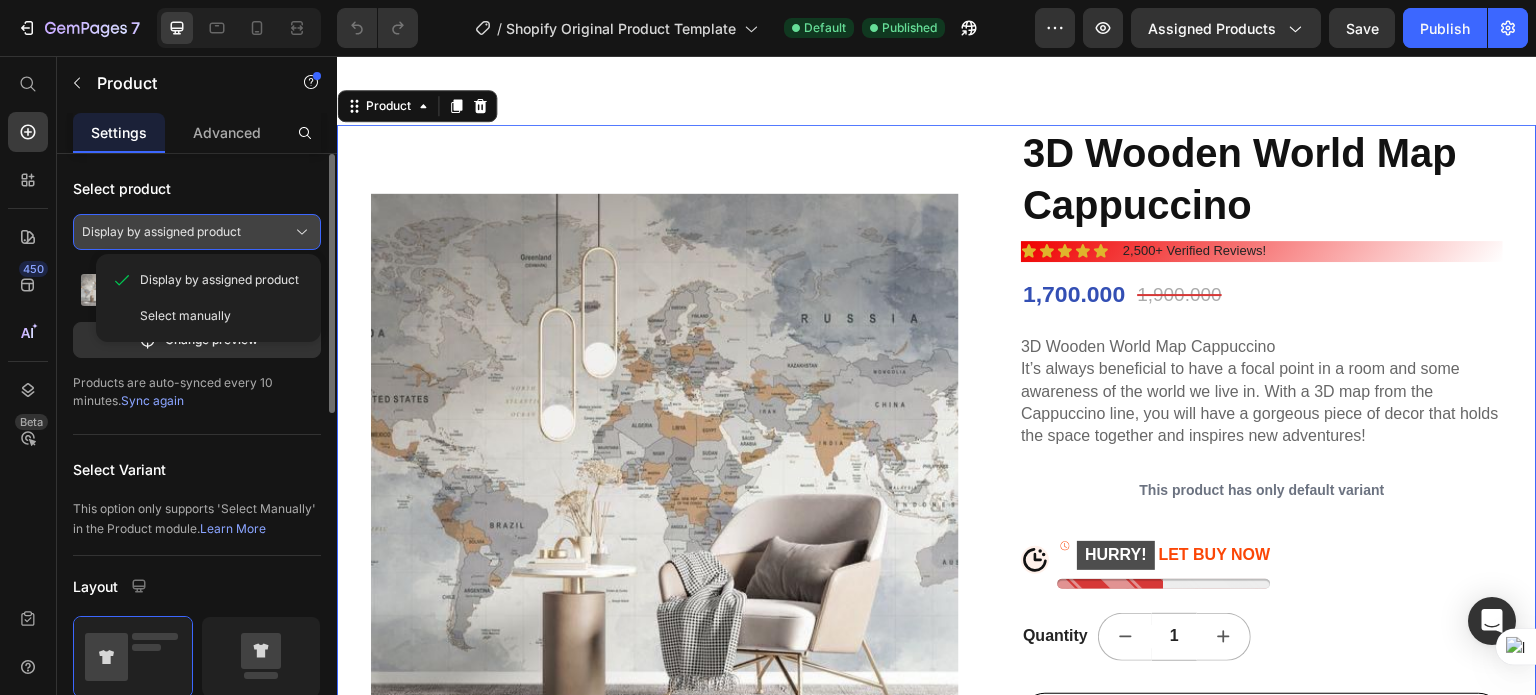 click on "Display by assigned product" 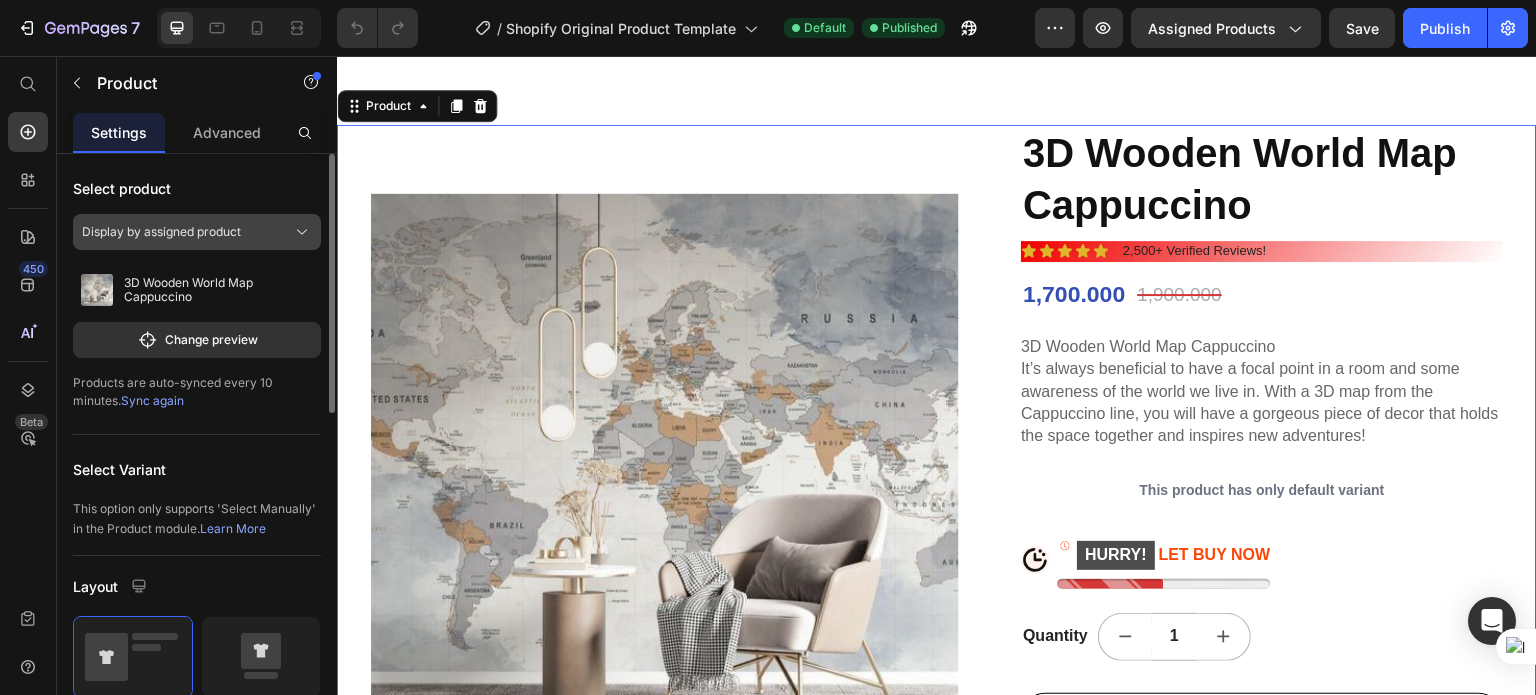 click on "Display by assigned product" at bounding box center (197, 232) 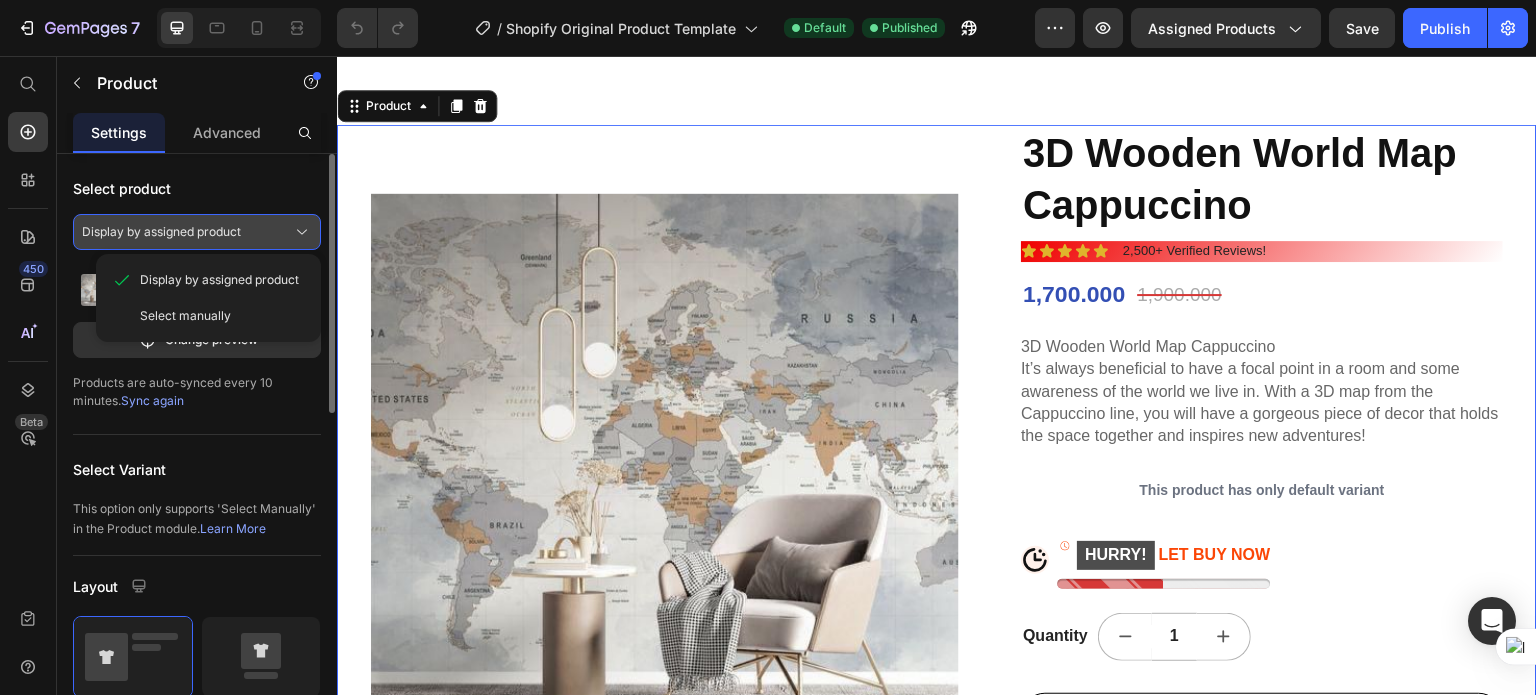 click on "Display by assigned product" 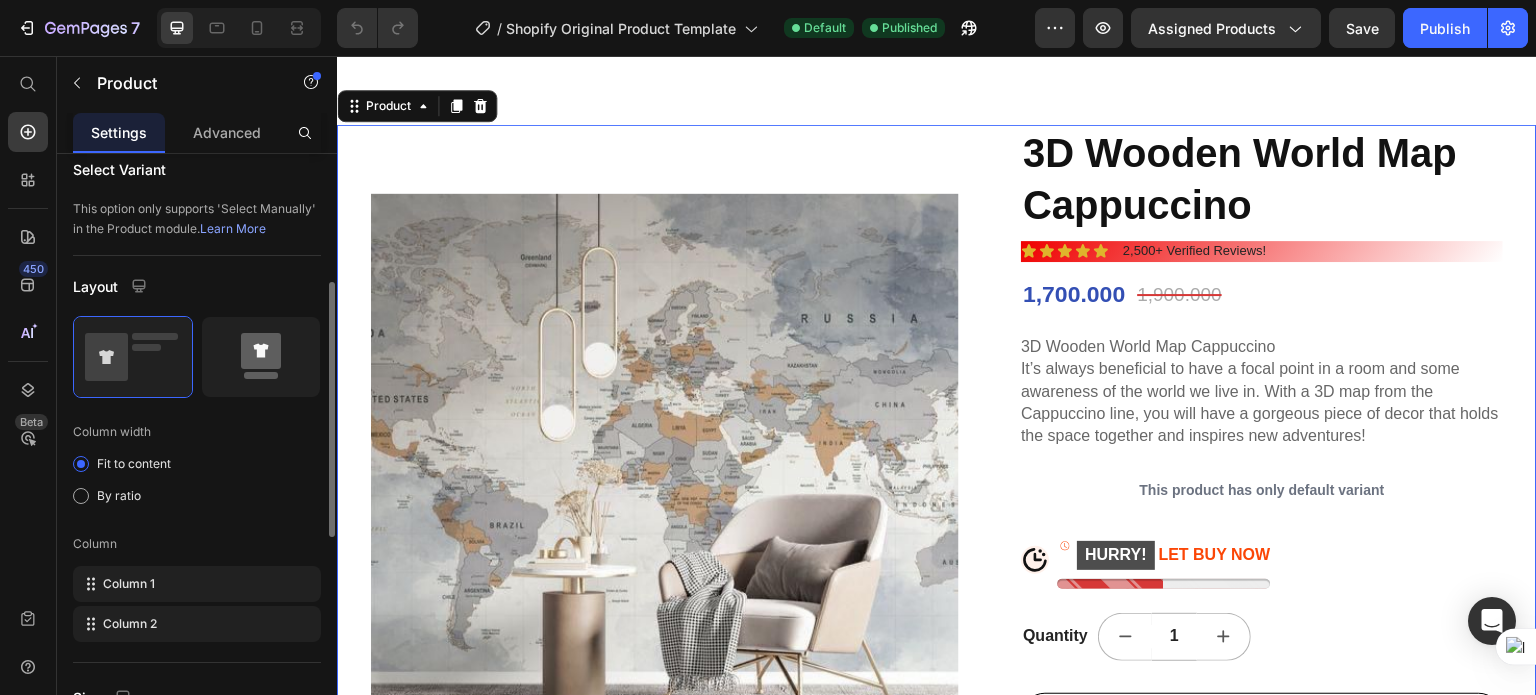 scroll, scrollTop: 400, scrollLeft: 0, axis: vertical 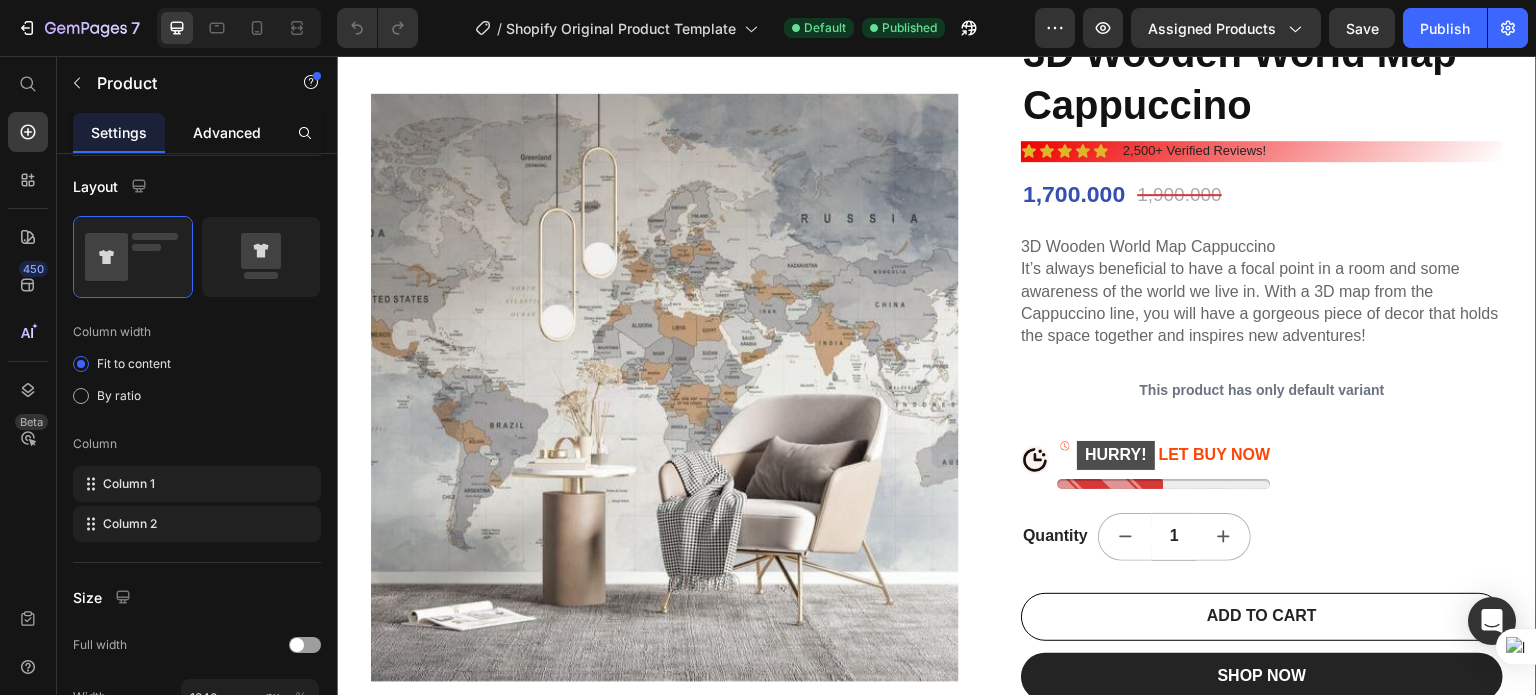 click on "Advanced" 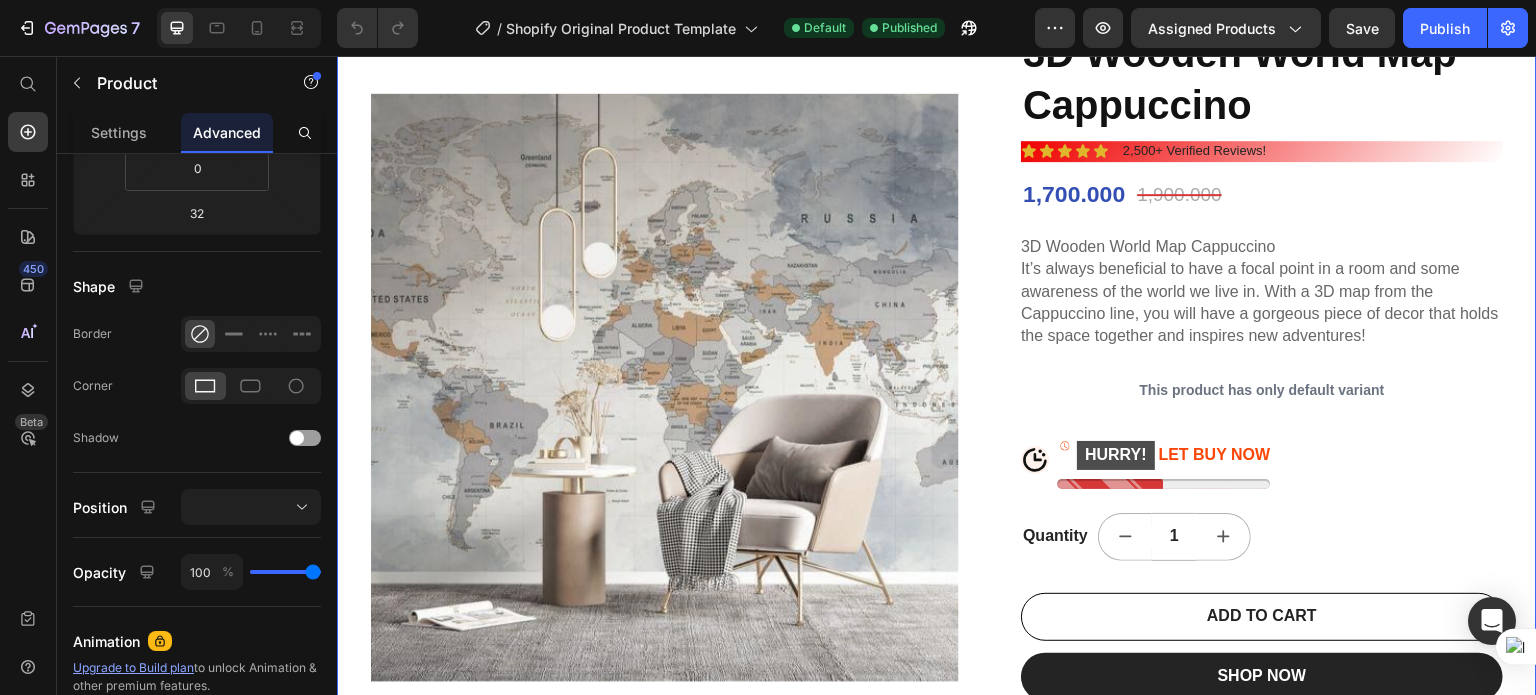 scroll, scrollTop: 0, scrollLeft: 0, axis: both 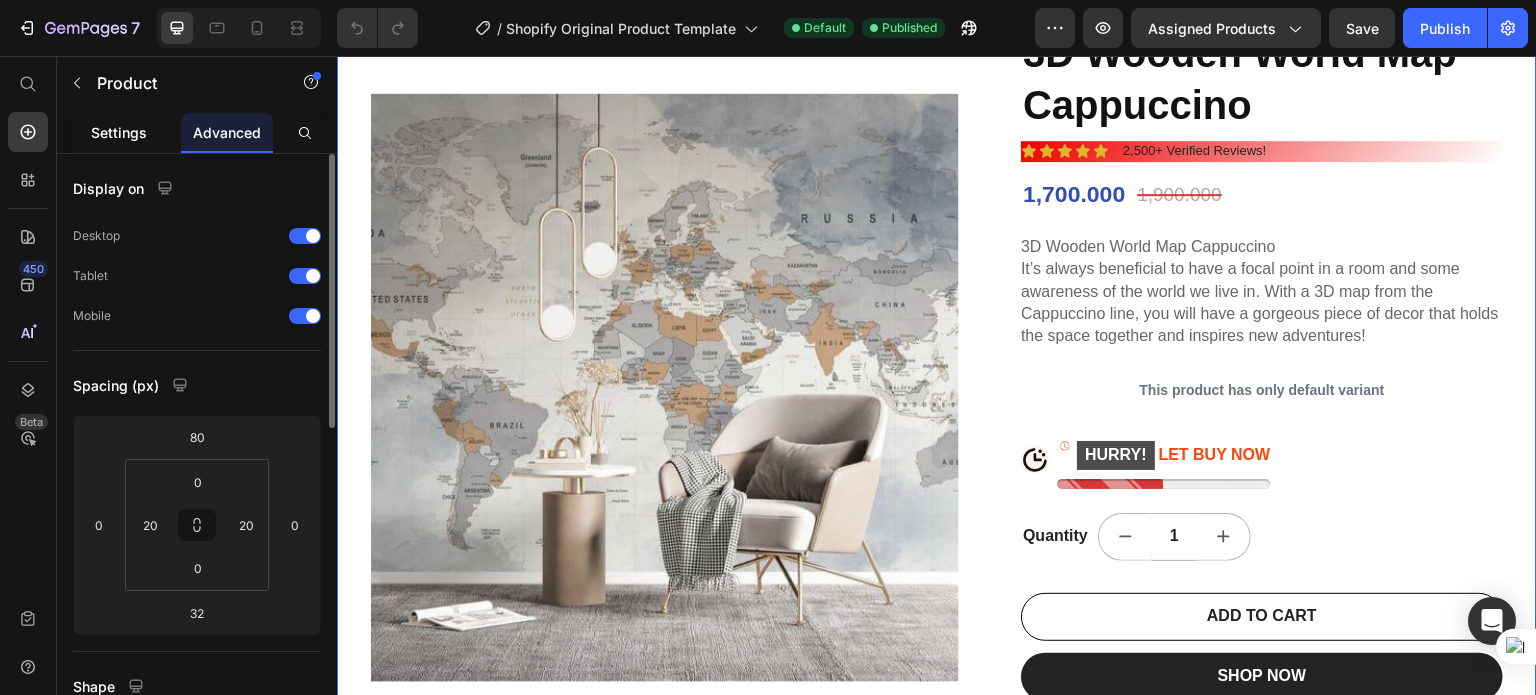 click on "Settings" at bounding box center (119, 132) 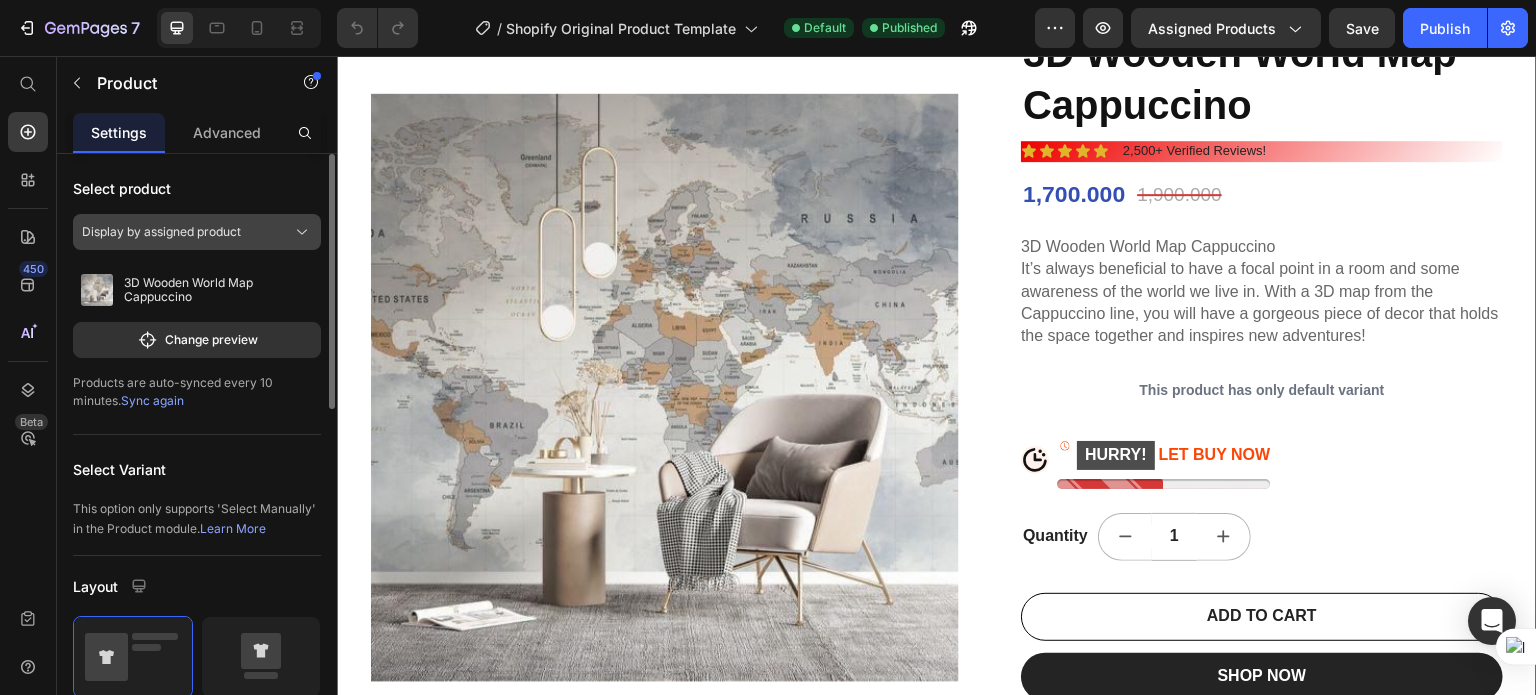 click on "Display by assigned product" 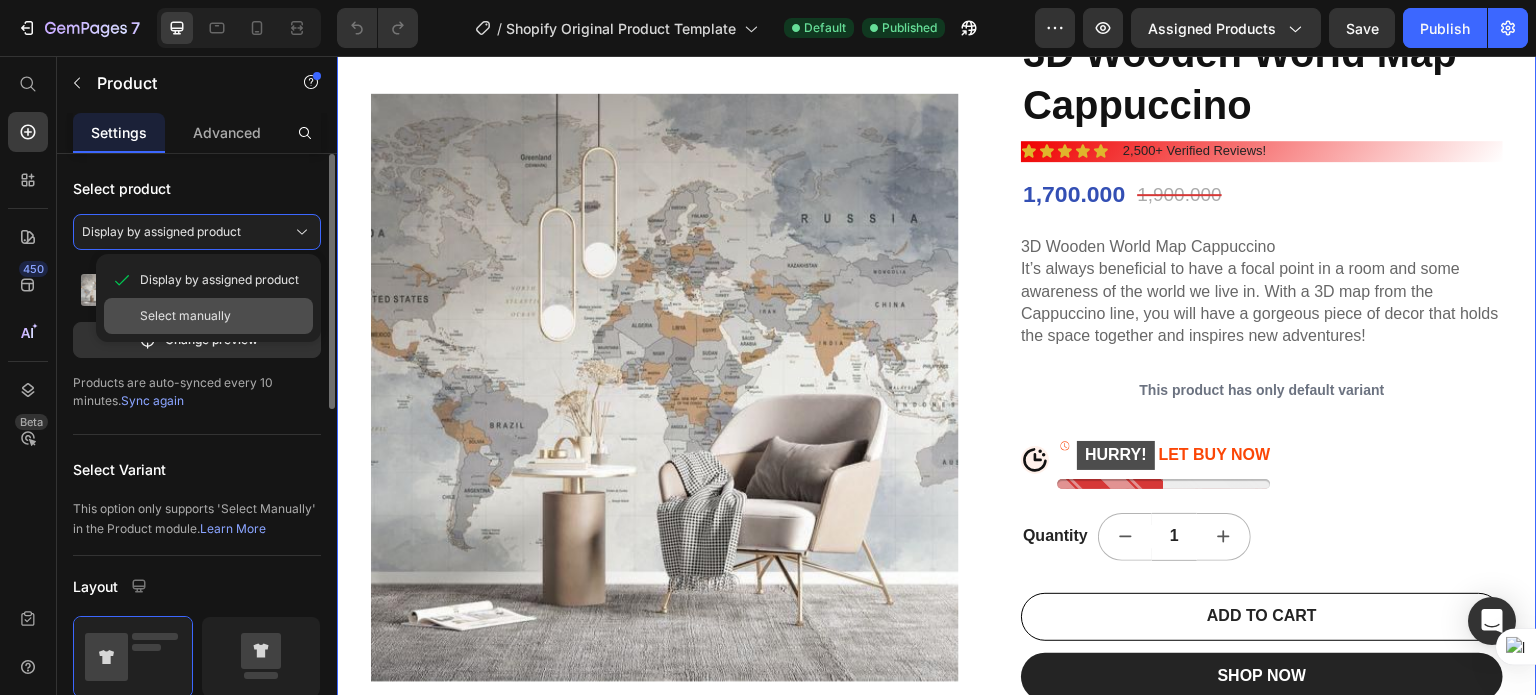 click on "Select manually" at bounding box center [185, 316] 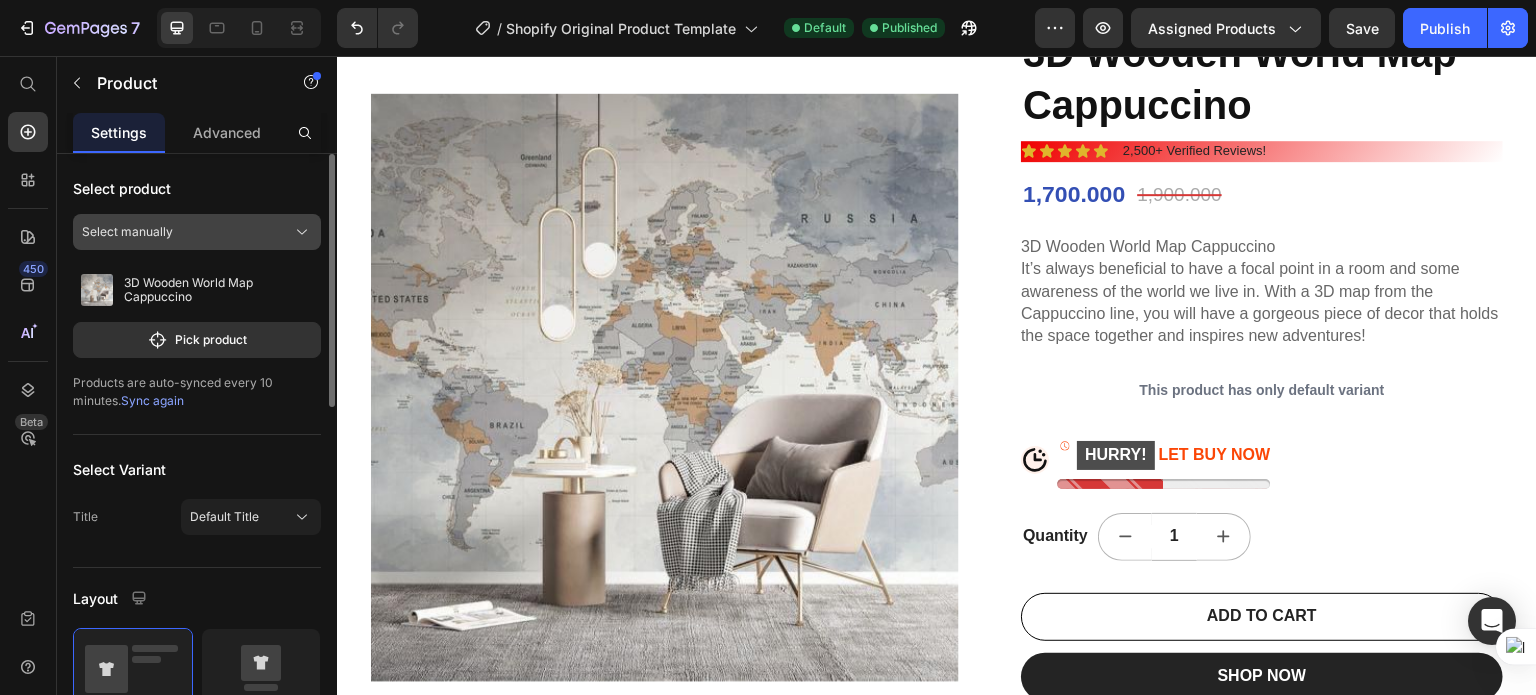 click on "Select manually" 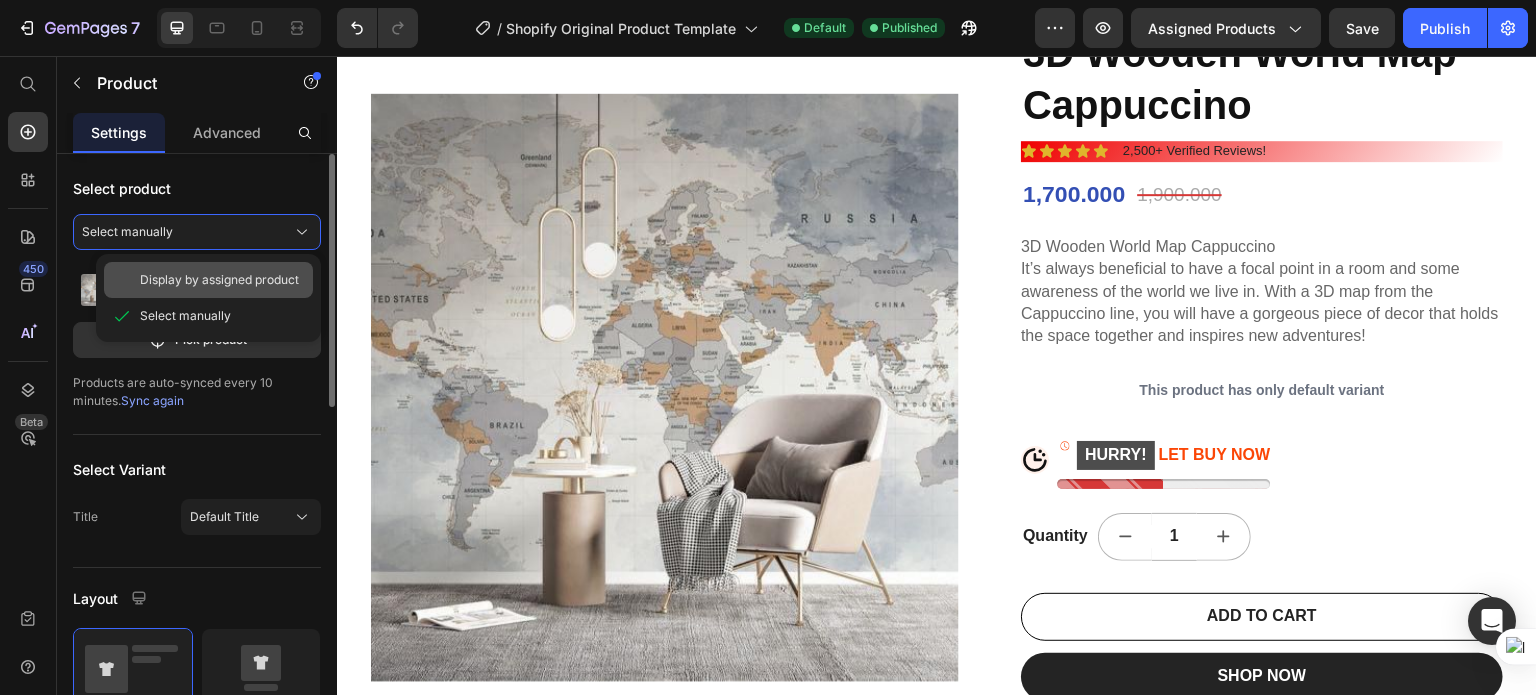 click on "Display by assigned product" at bounding box center (219, 280) 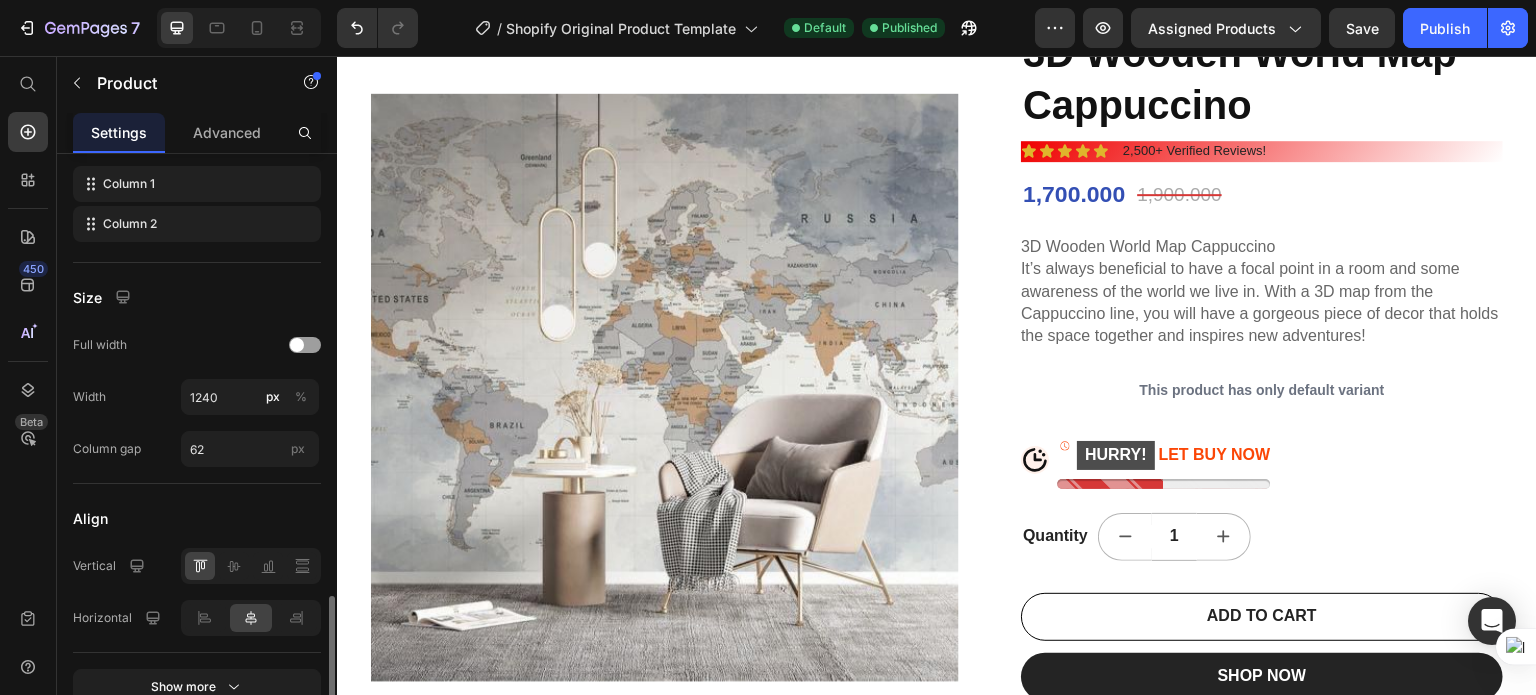 scroll, scrollTop: 799, scrollLeft: 0, axis: vertical 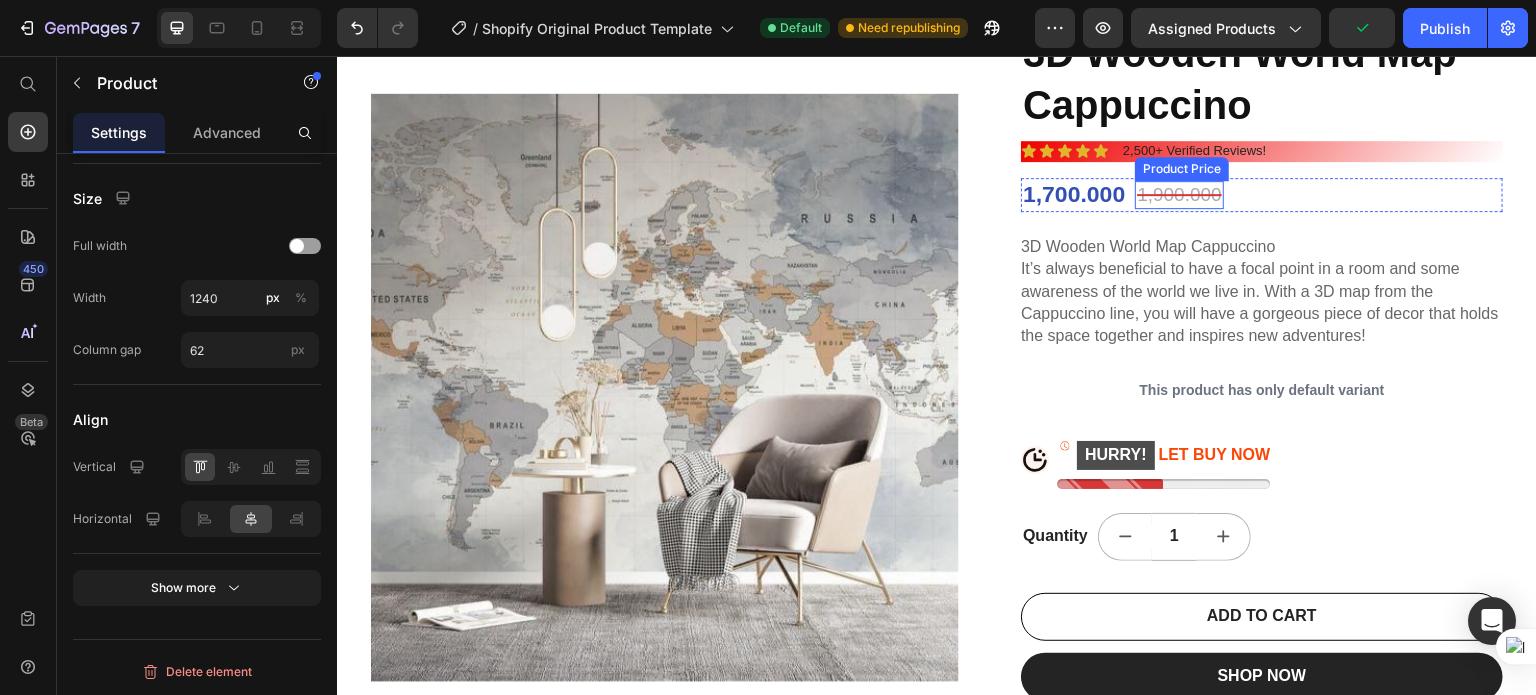 click on "1,900.000" at bounding box center [1179, 195] 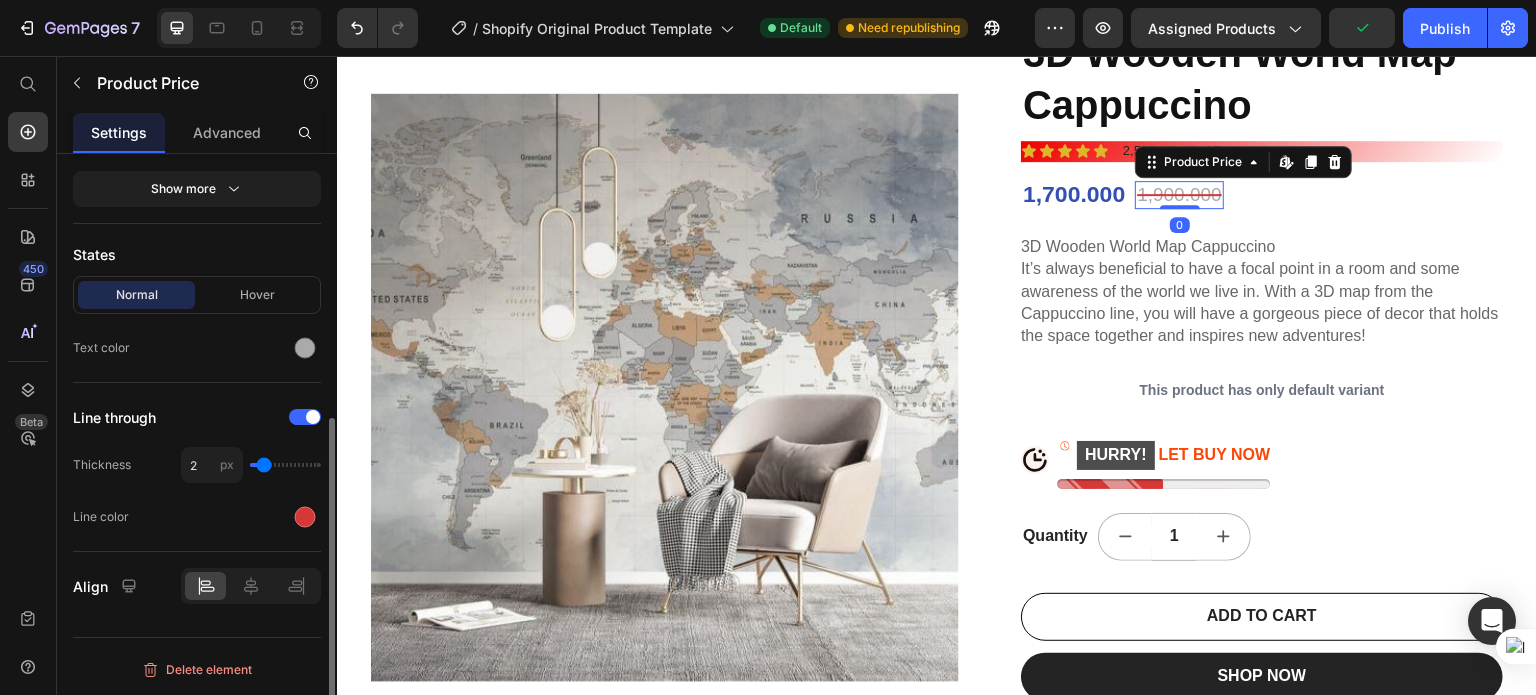 scroll, scrollTop: 0, scrollLeft: 0, axis: both 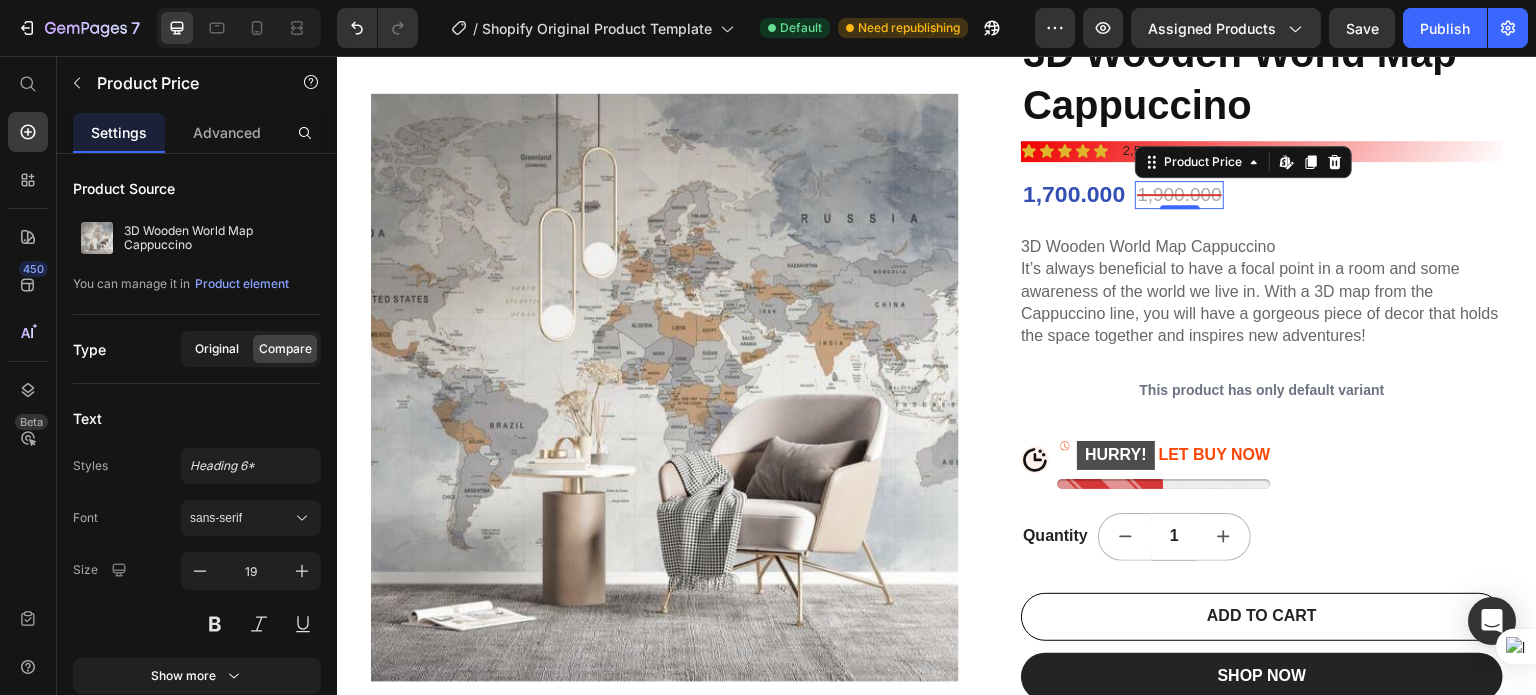 click on "Original" 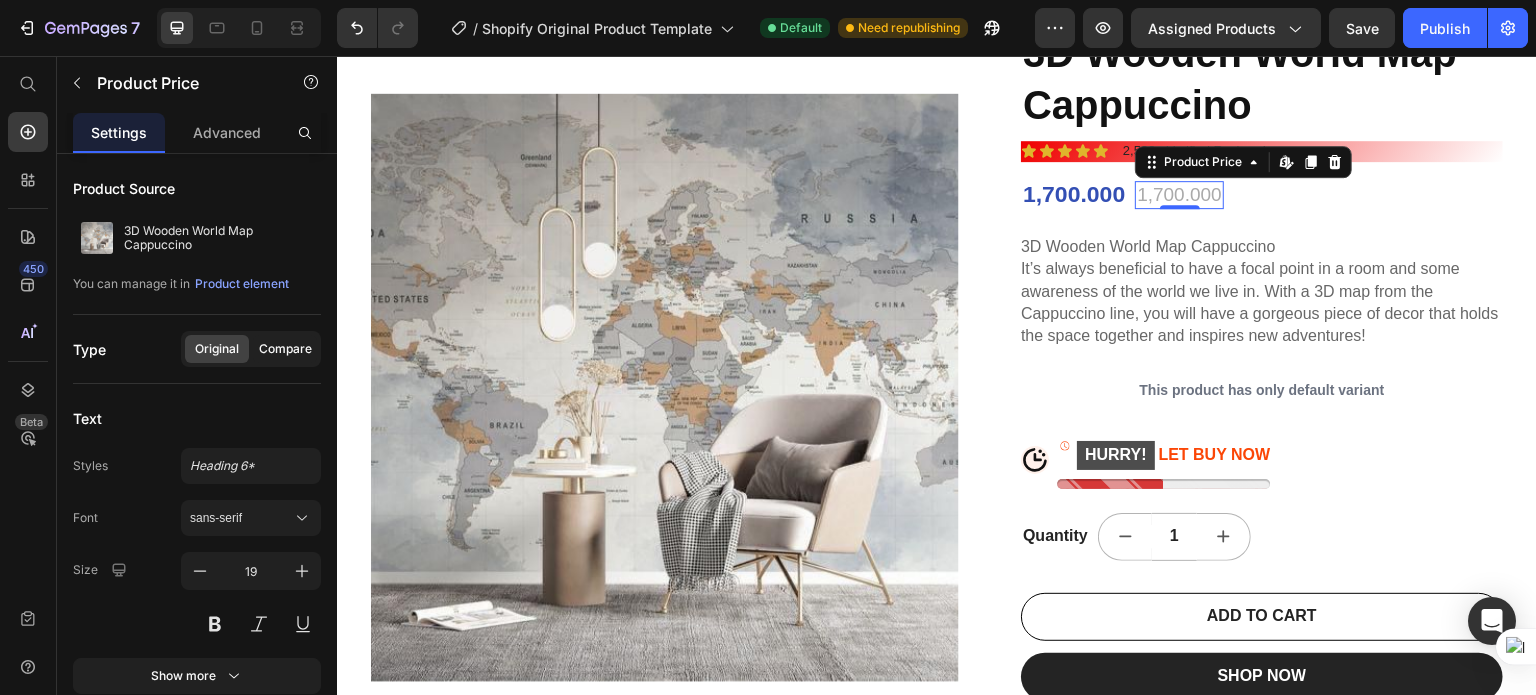 click on "Compare" 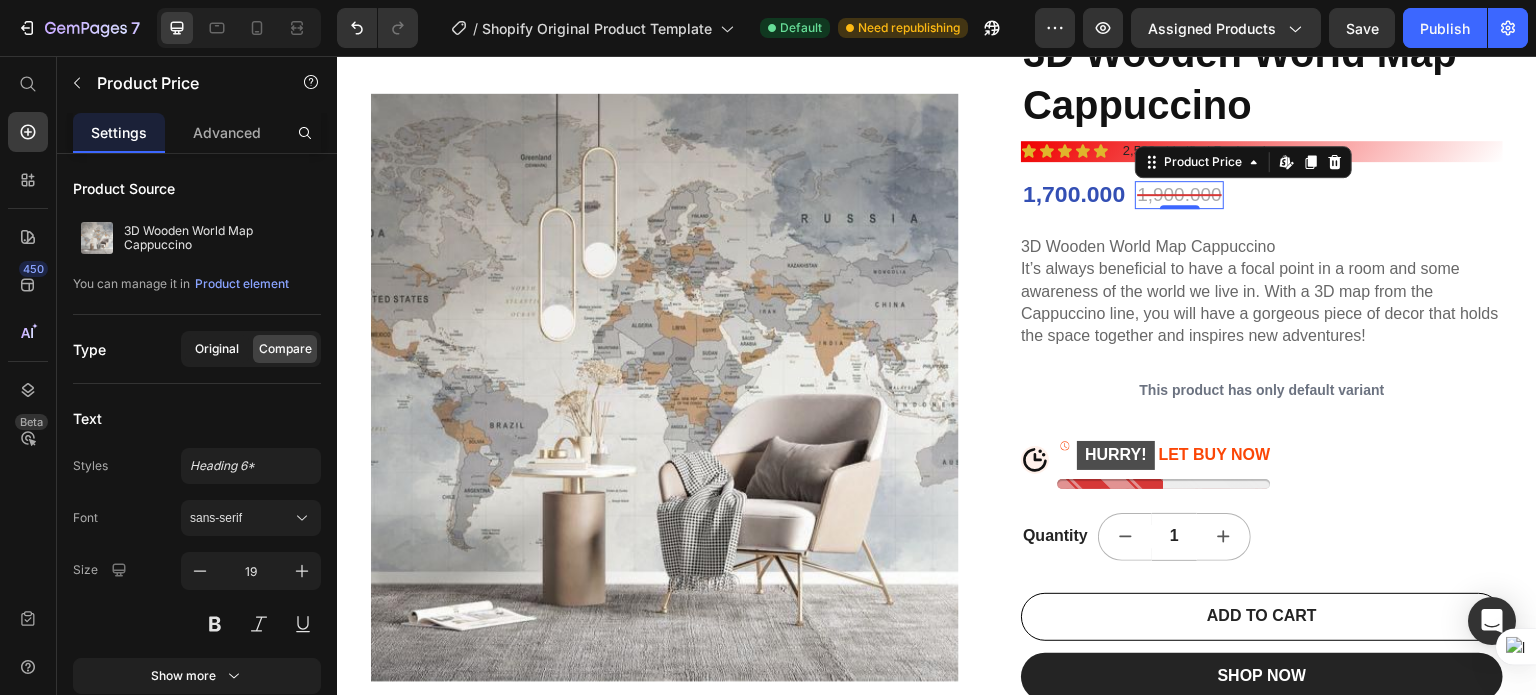click on "Original" 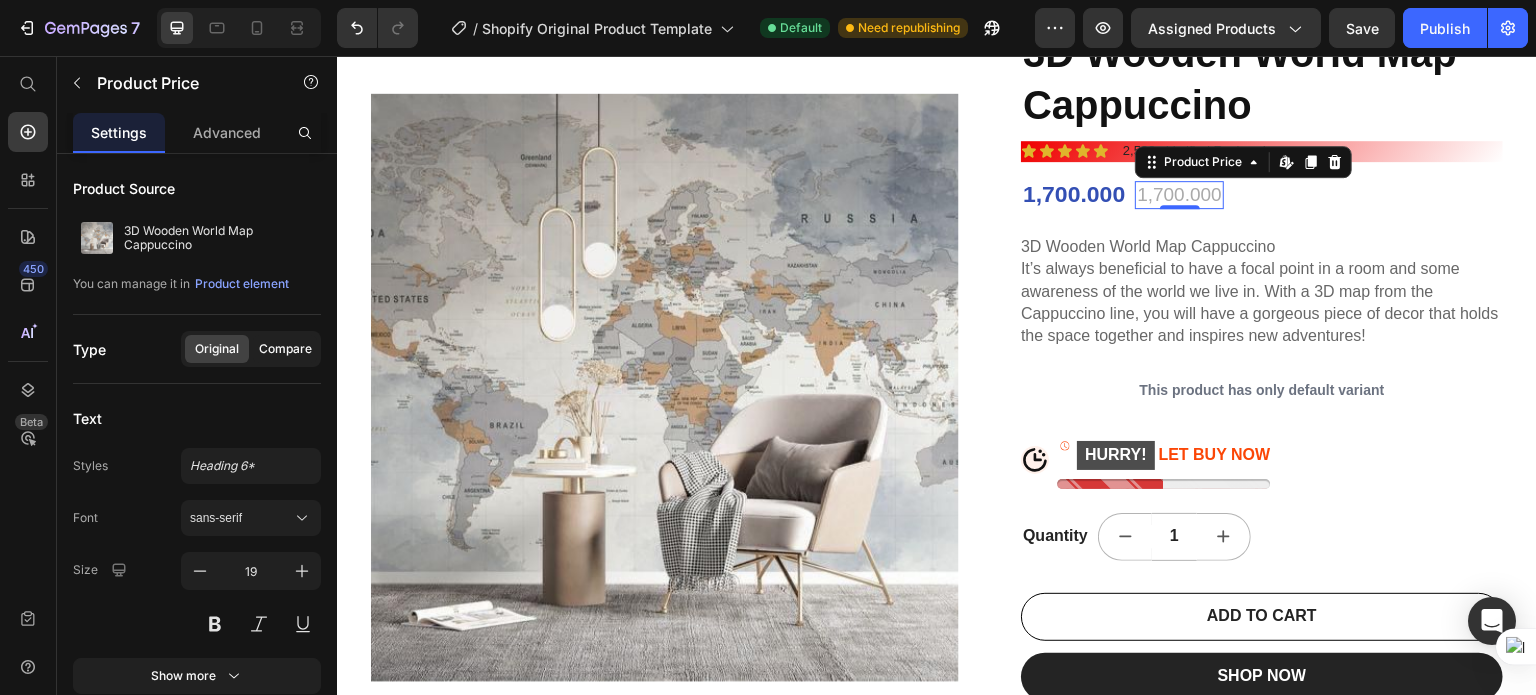 click on "Compare" 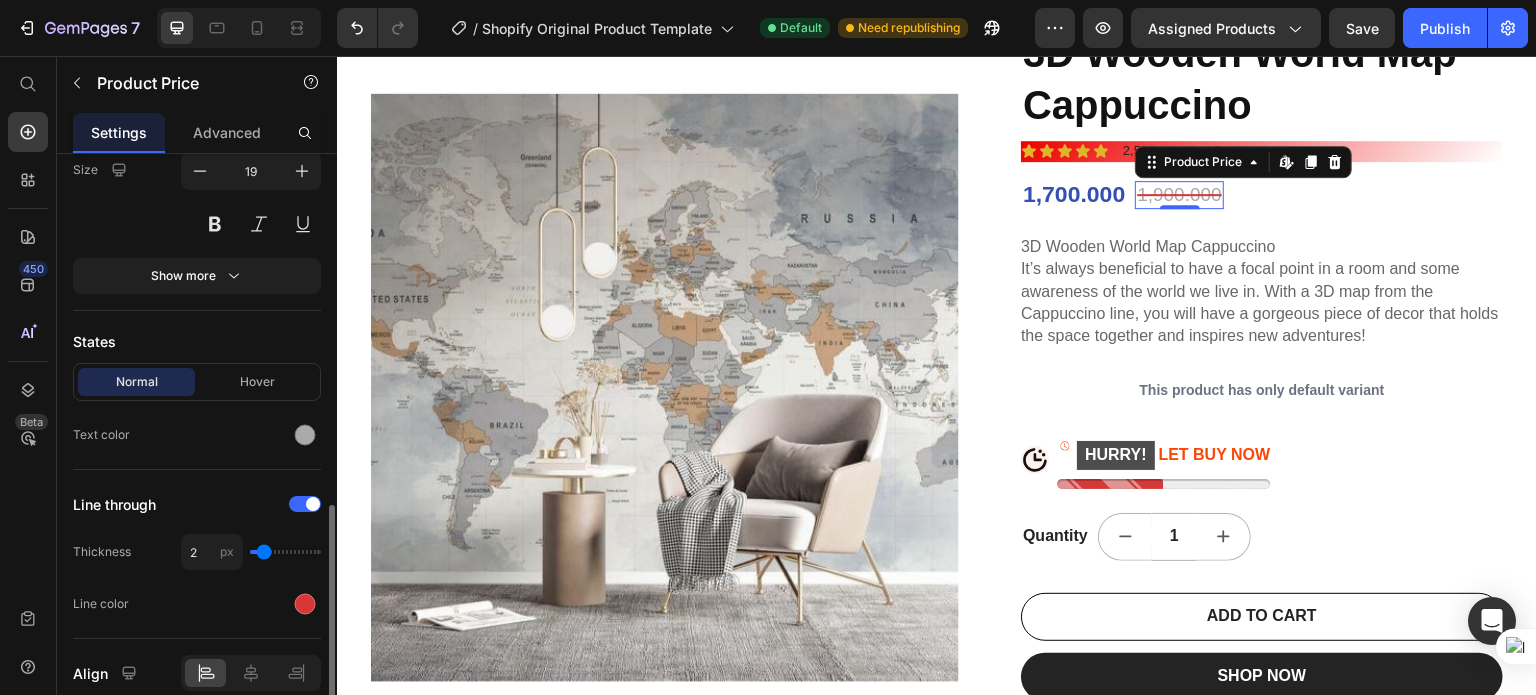 scroll, scrollTop: 484, scrollLeft: 0, axis: vertical 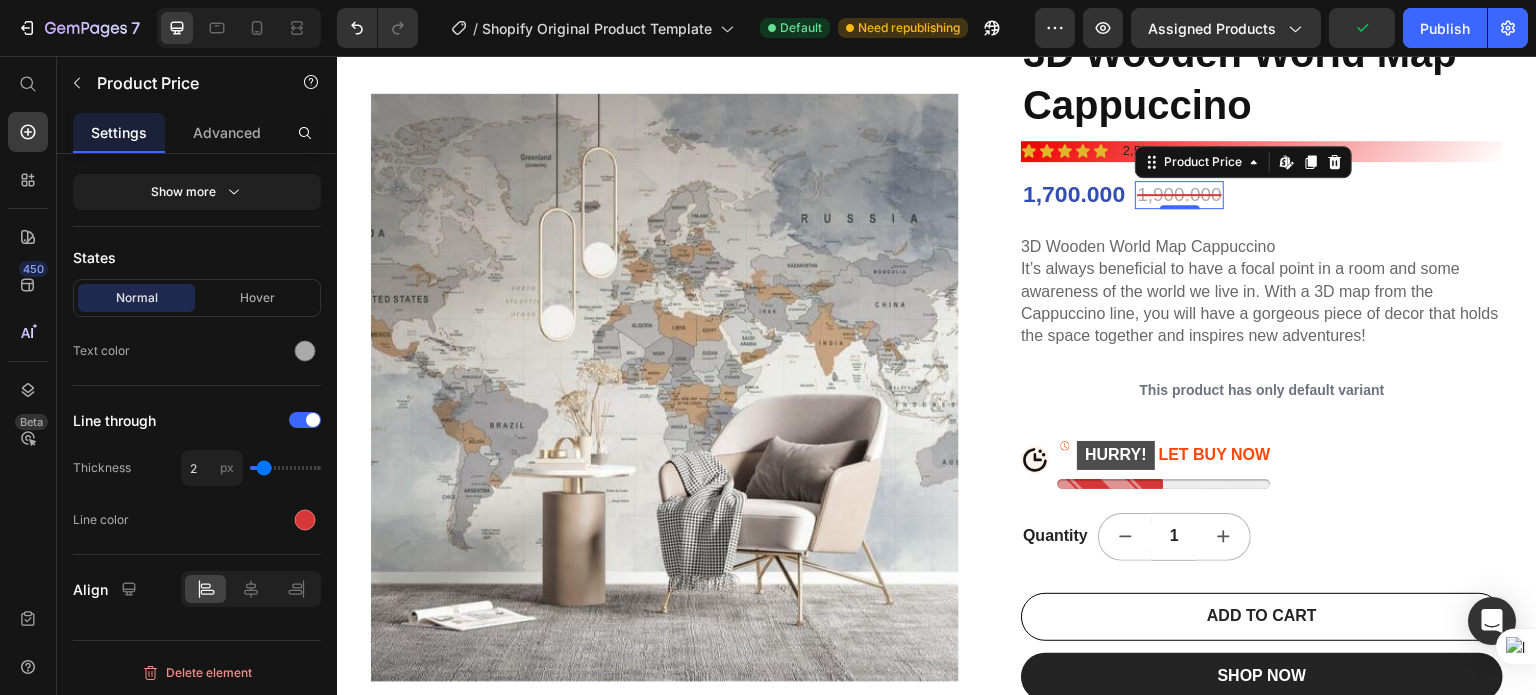 type on "5" 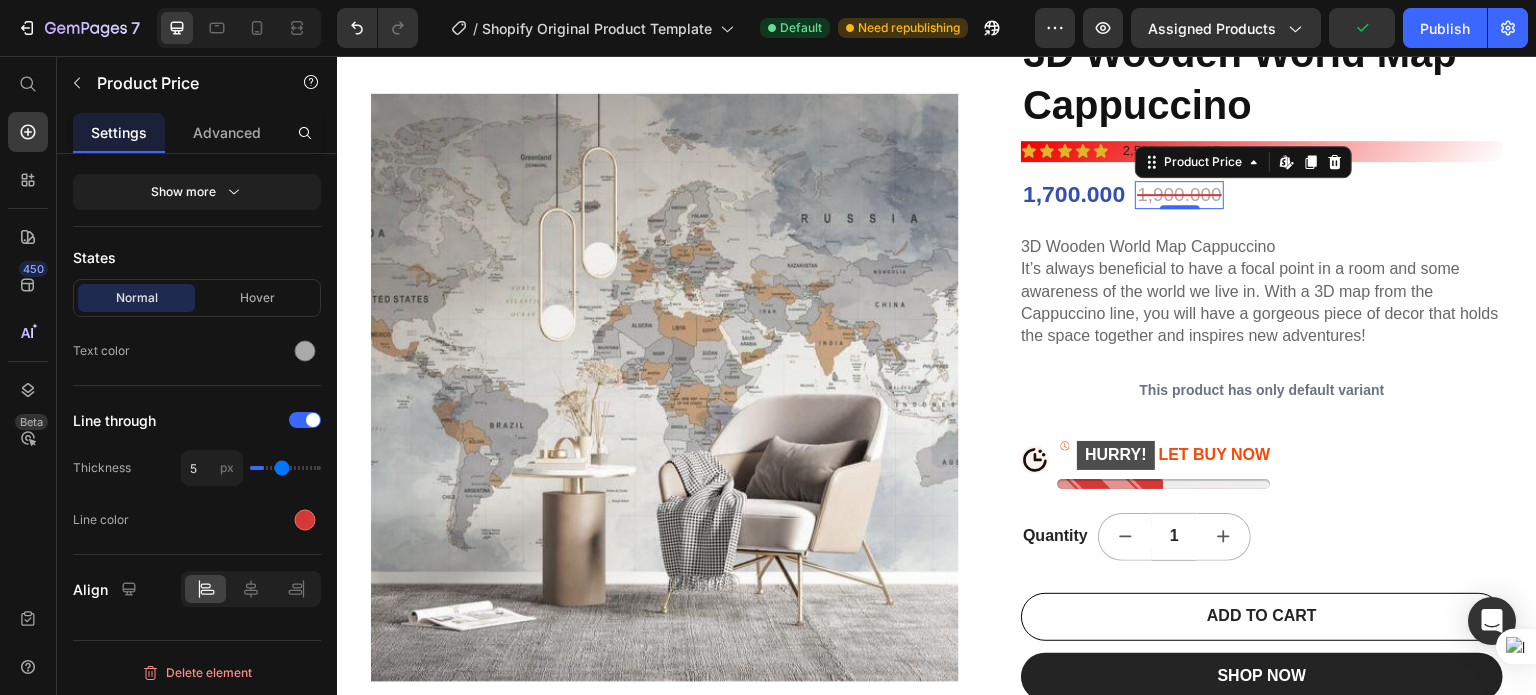 type on "6" 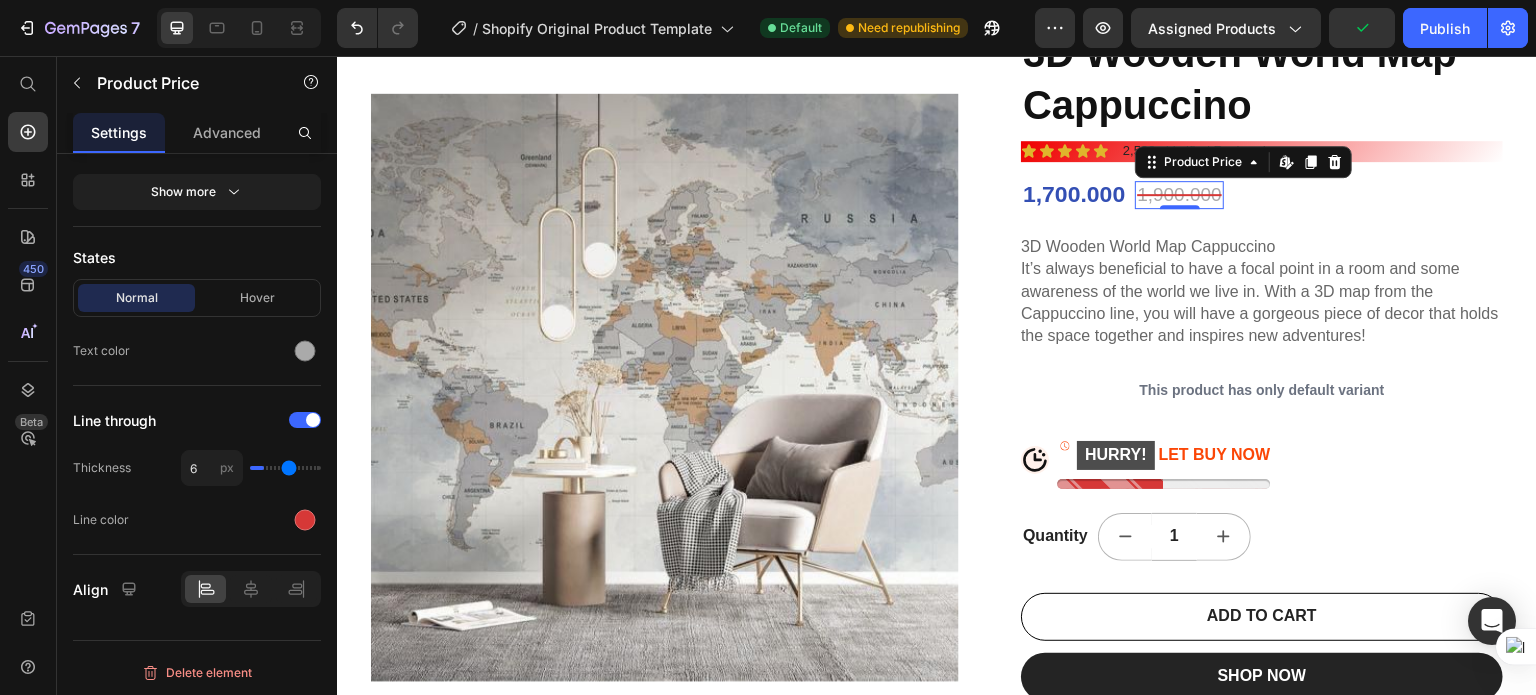 type on "7" 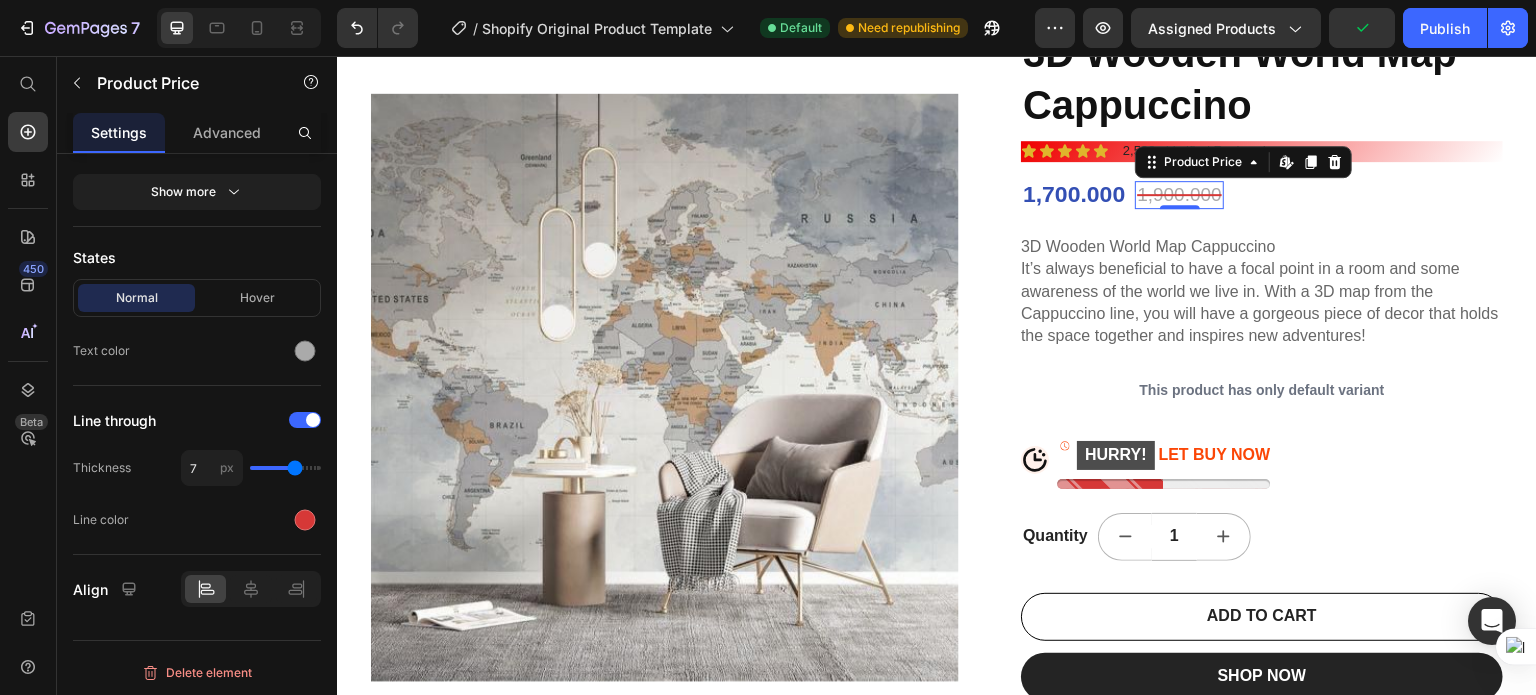 type on "6" 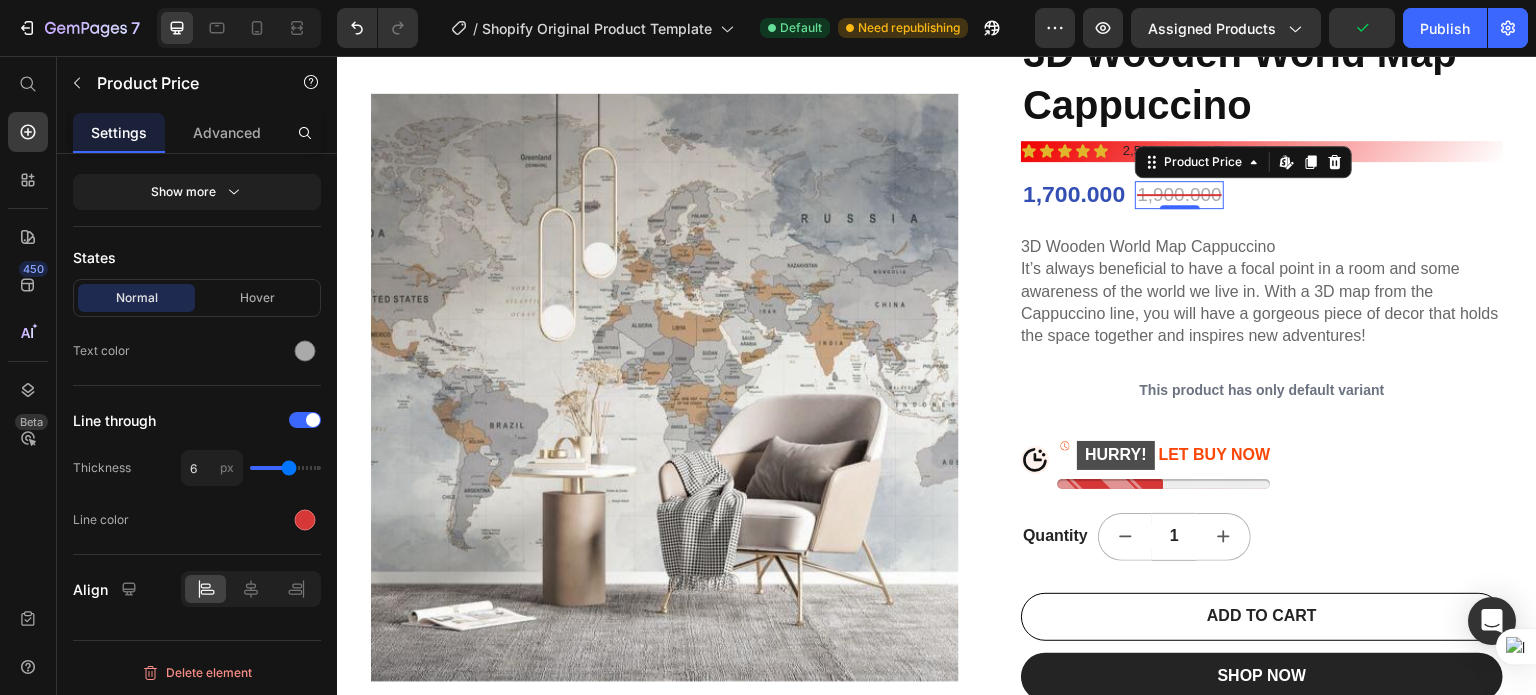 type on "7" 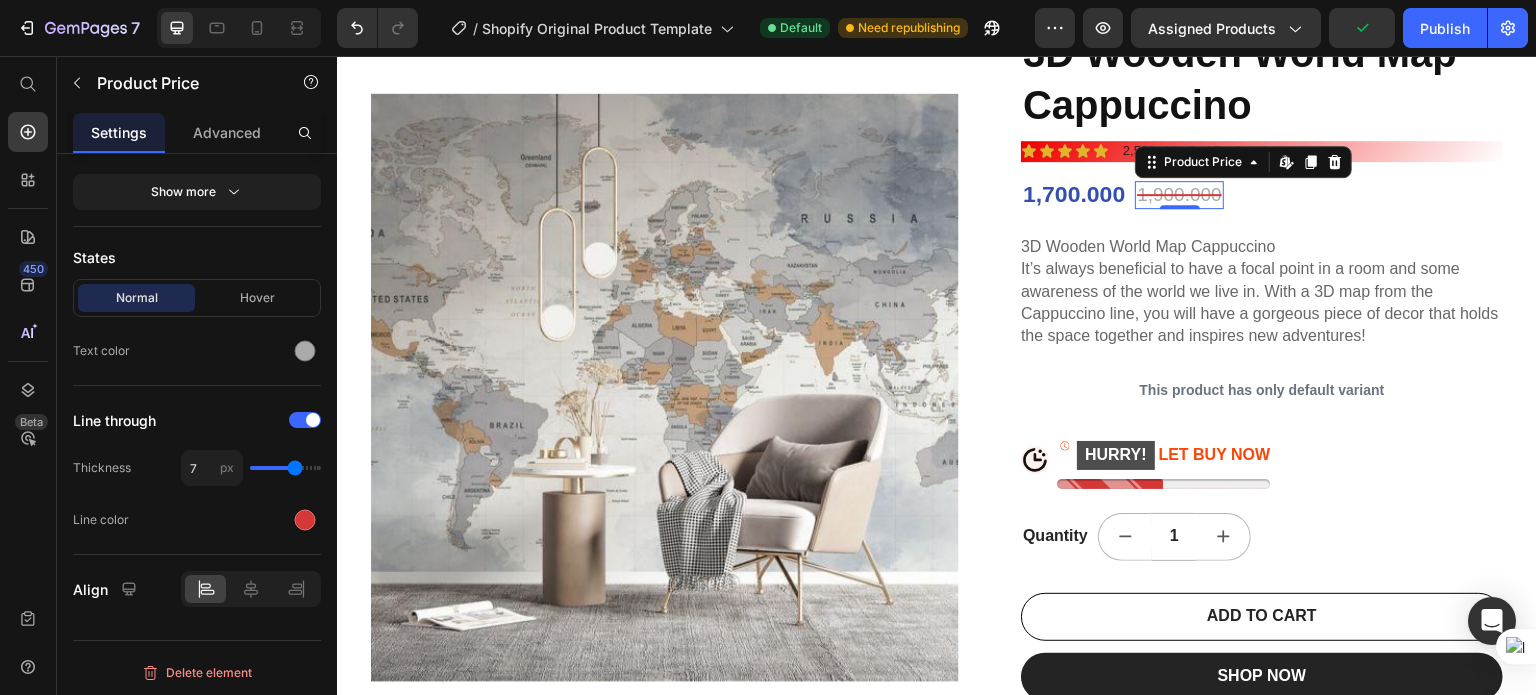 type on "8" 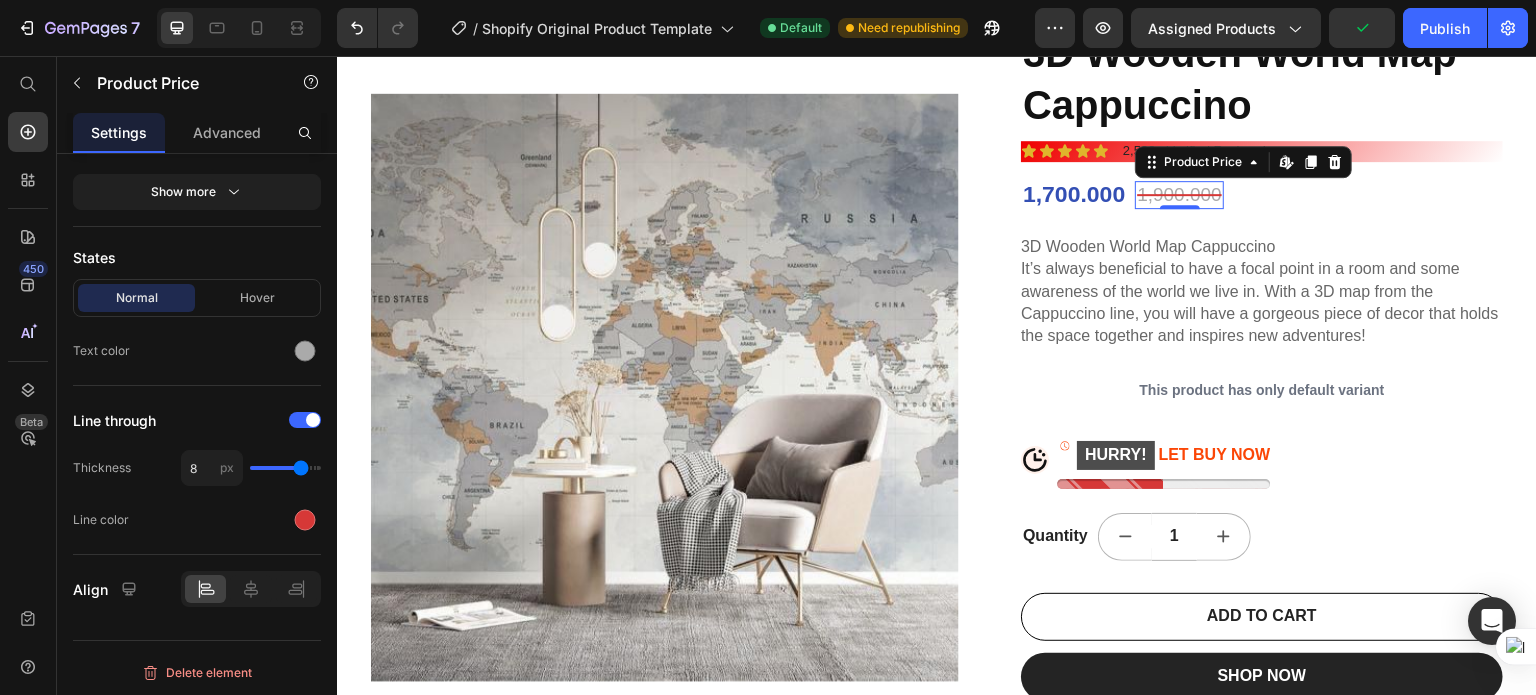type on "7" 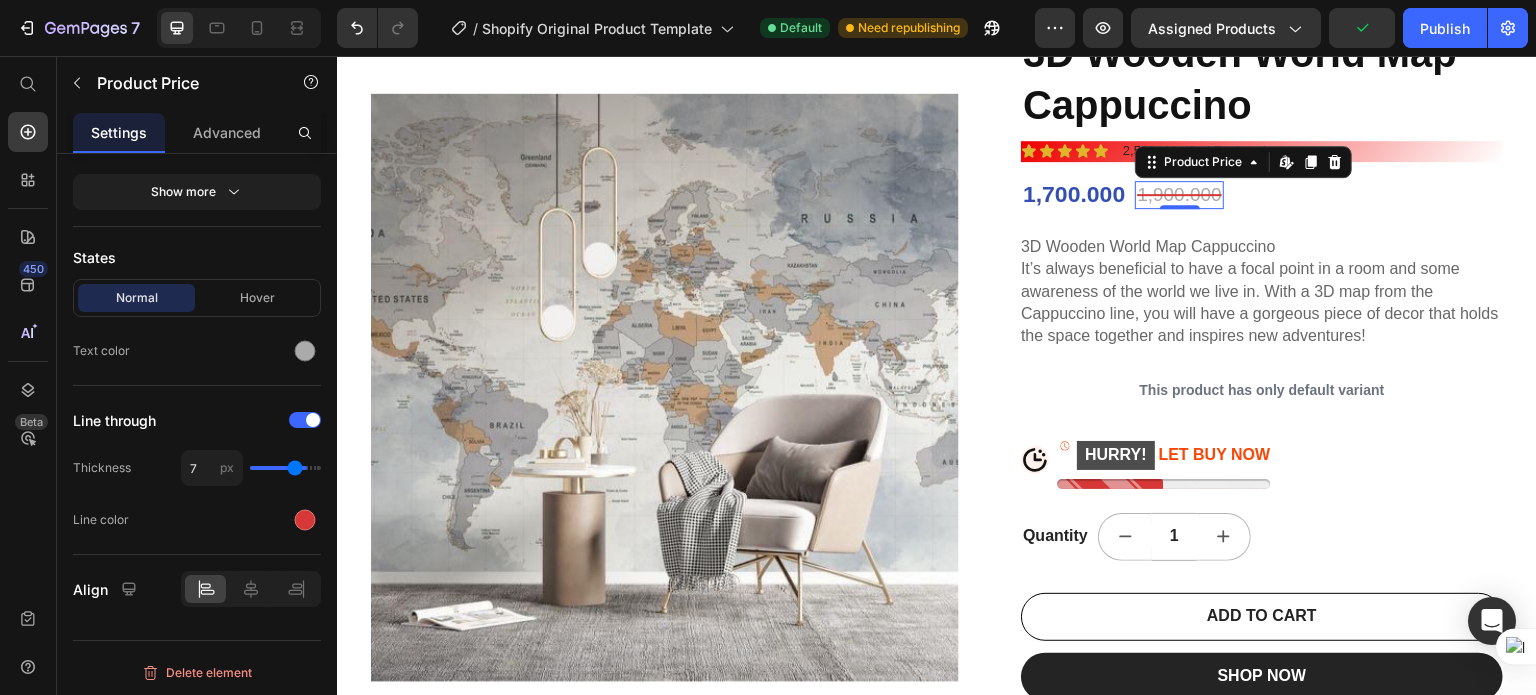 type on "6" 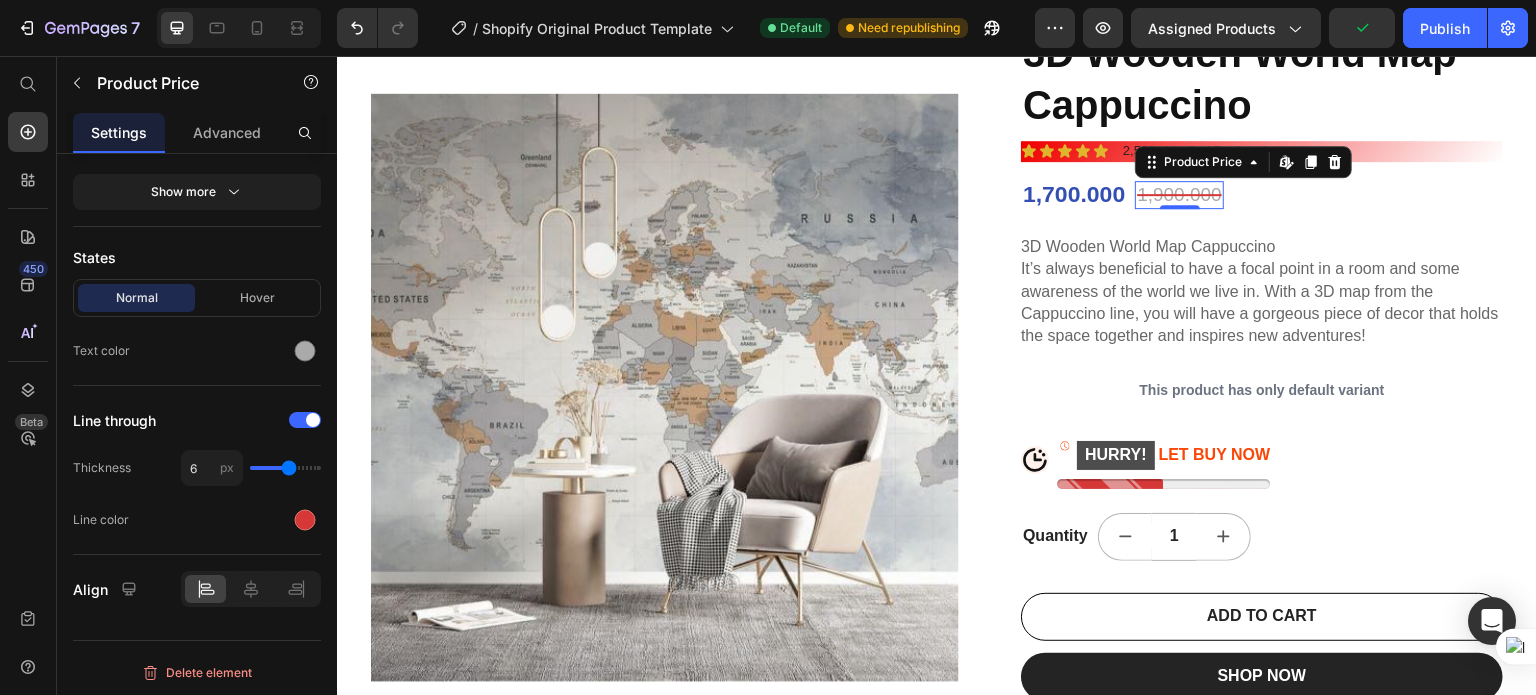drag, startPoint x: 261, startPoint y: 462, endPoint x: 291, endPoint y: 473, distance: 31.95309 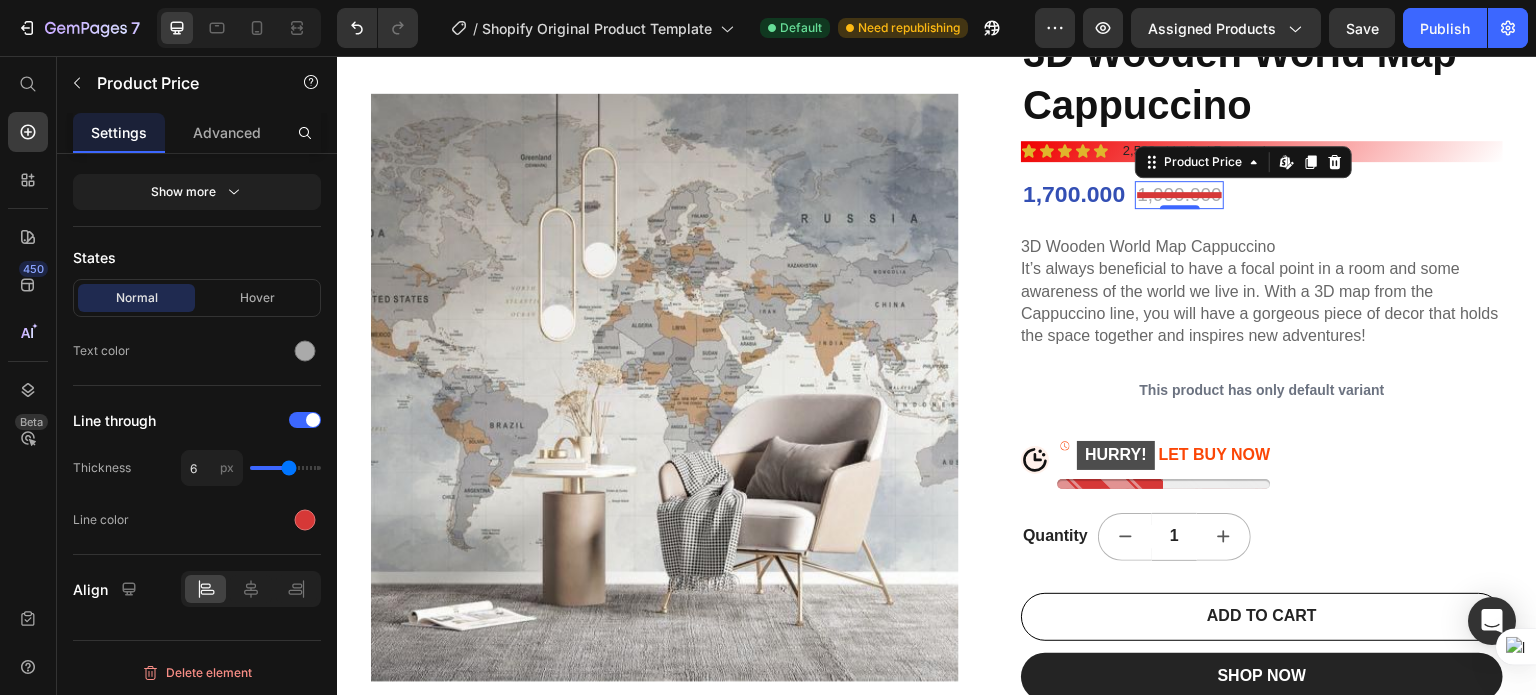 type on "5" 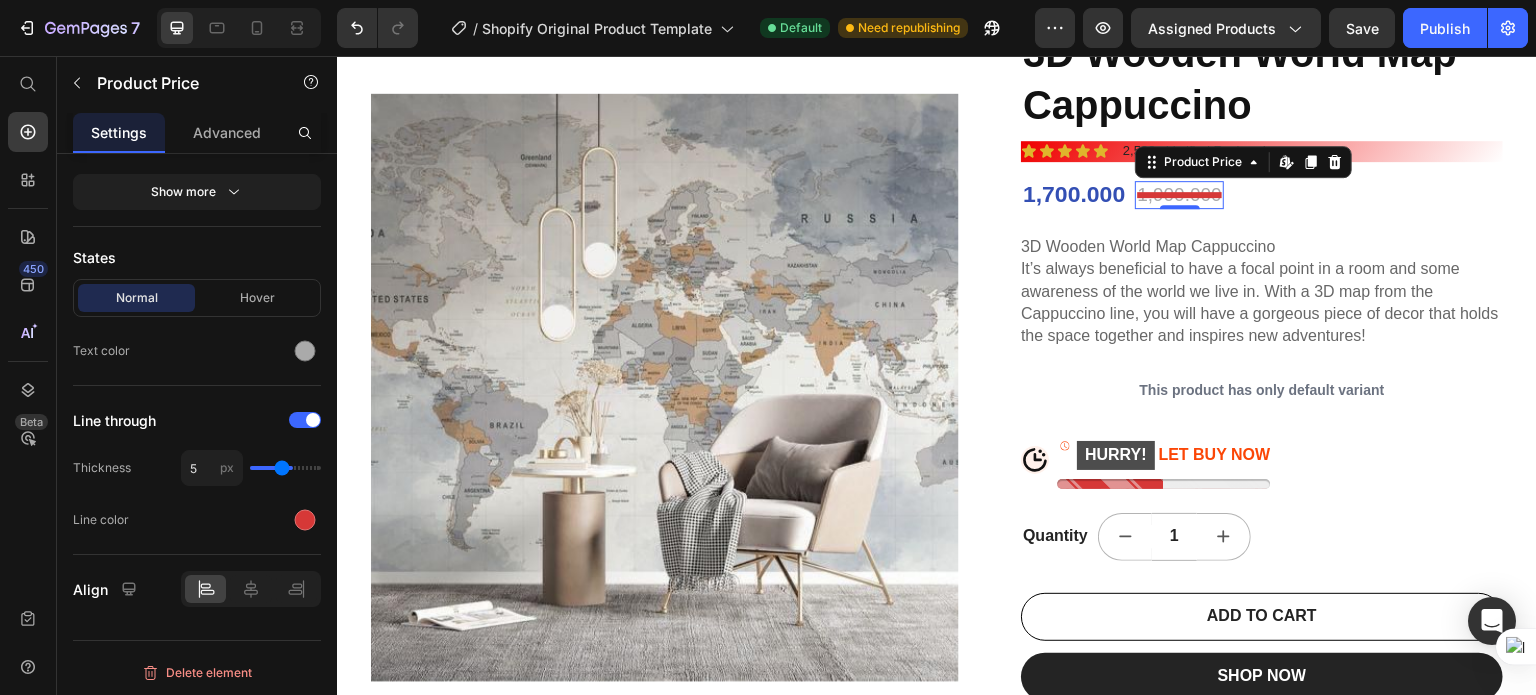 type on "4" 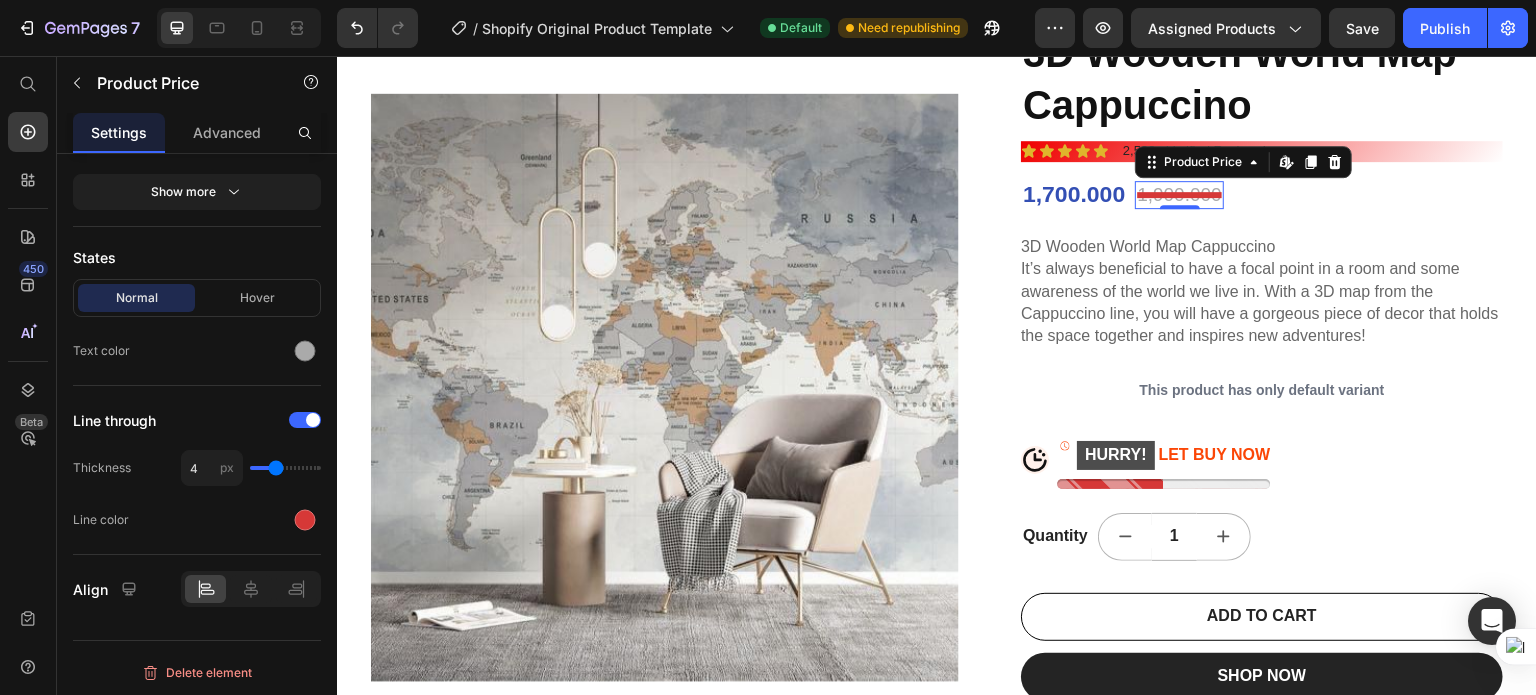 type on "3" 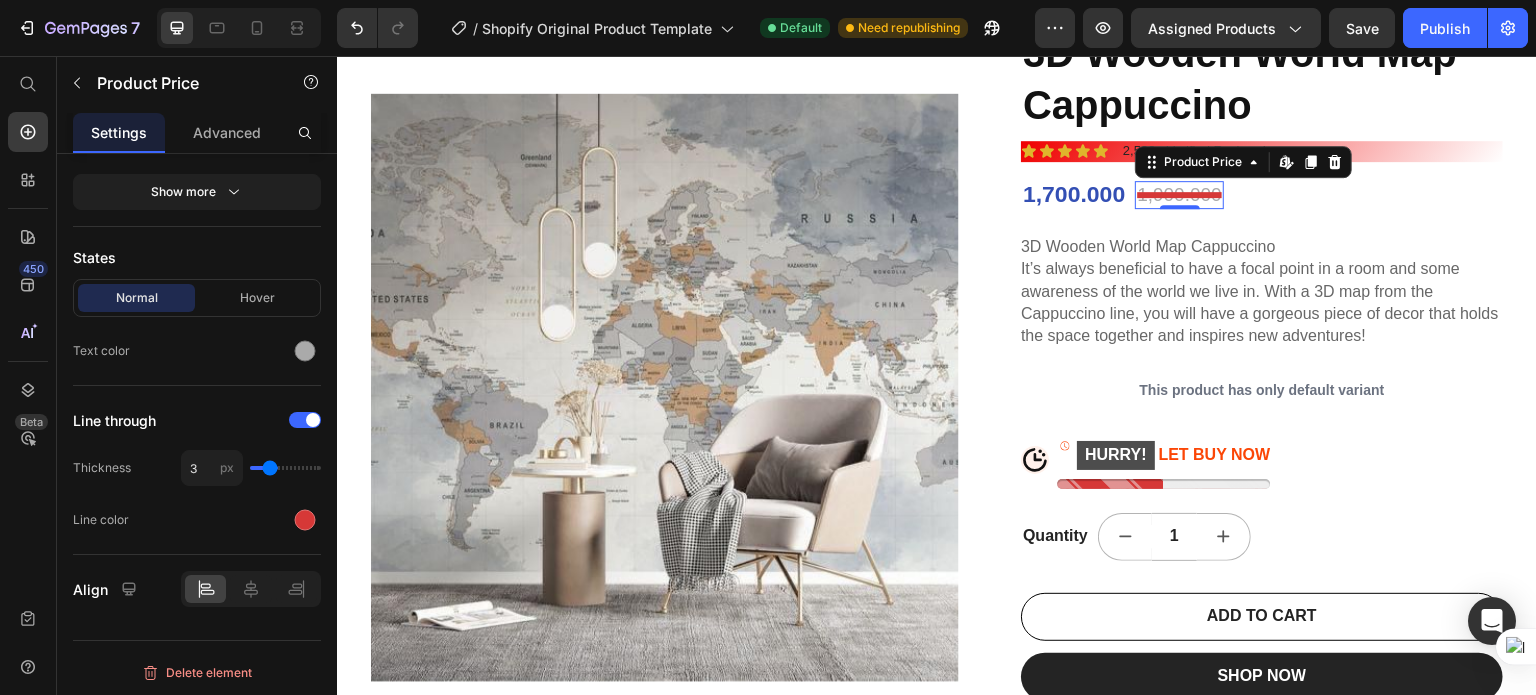 type on "2" 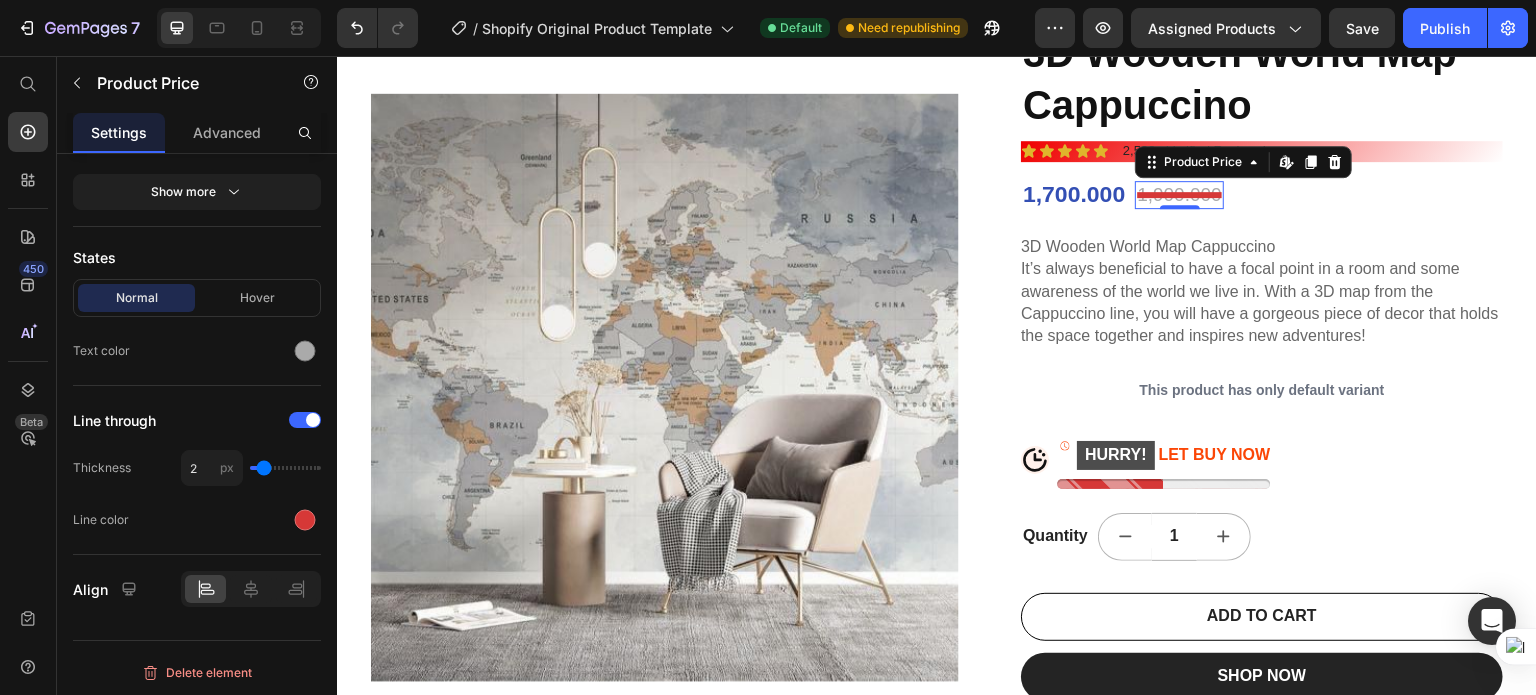 drag, startPoint x: 286, startPoint y: 463, endPoint x: 265, endPoint y: 460, distance: 21.213203 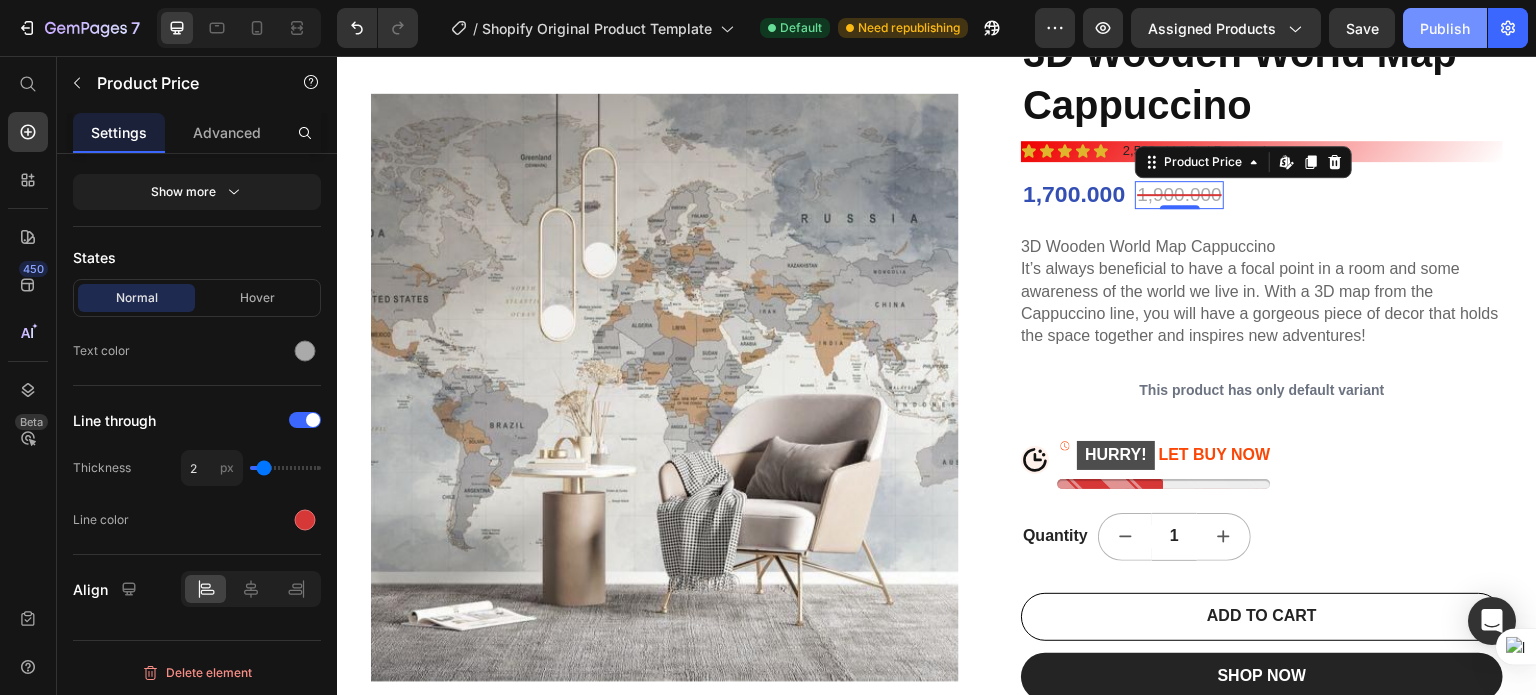 click on "Publish" 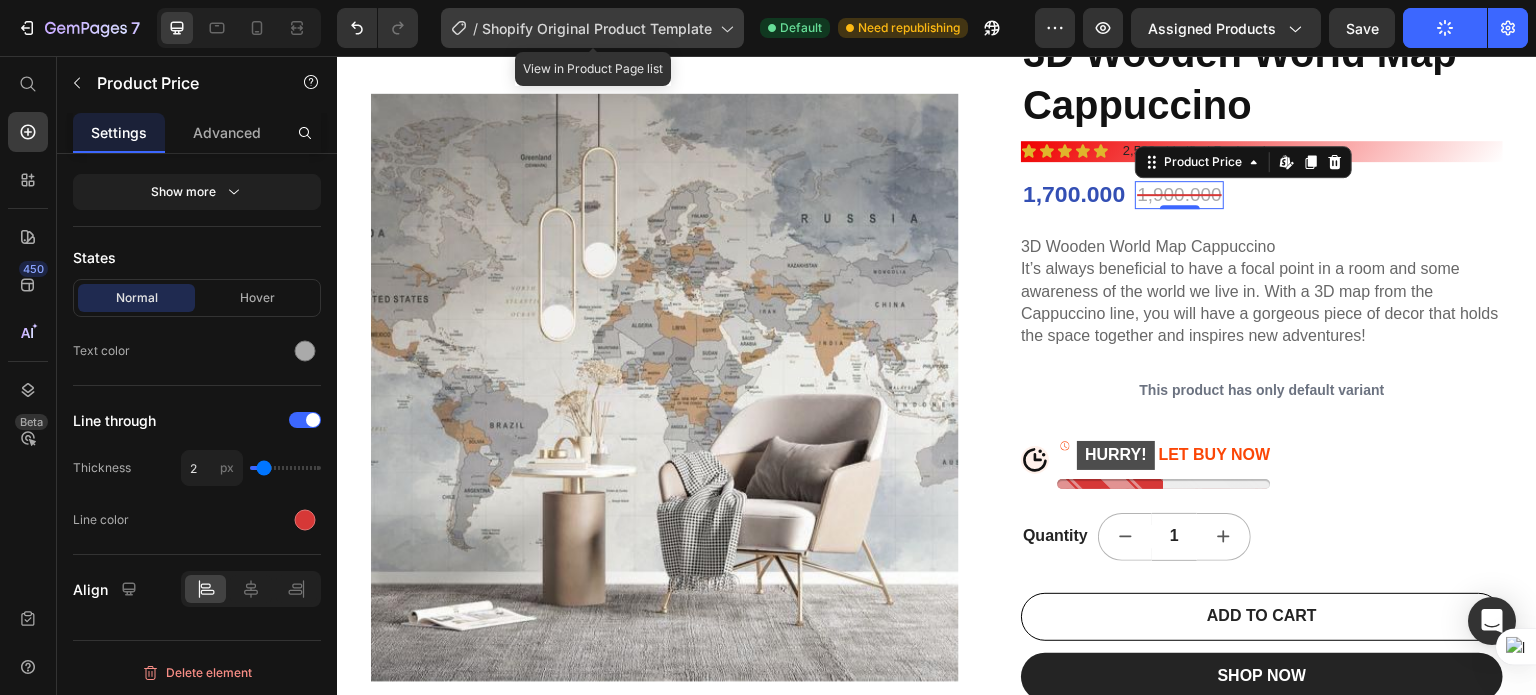 click on "/  Shopify Original Product Template" 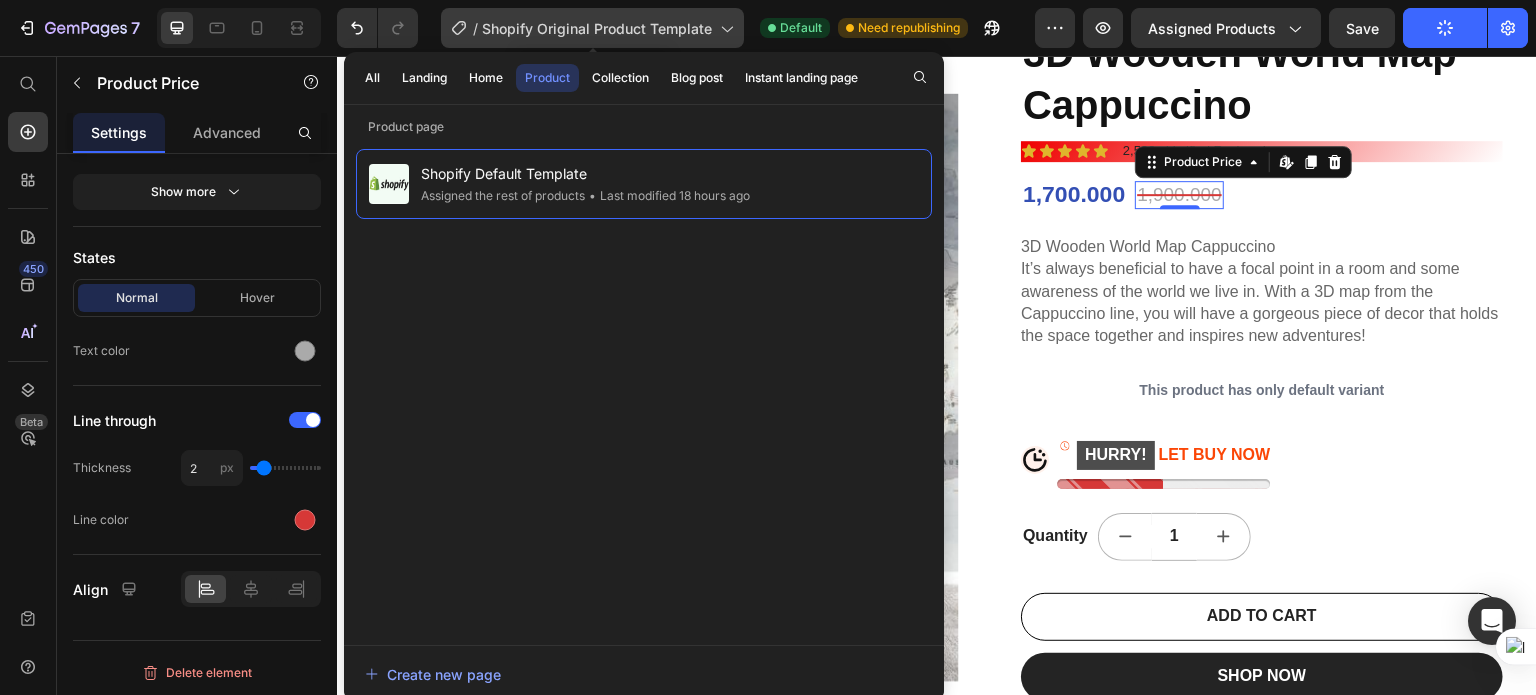 click on "Shopify Original Product Template" at bounding box center (597, 28) 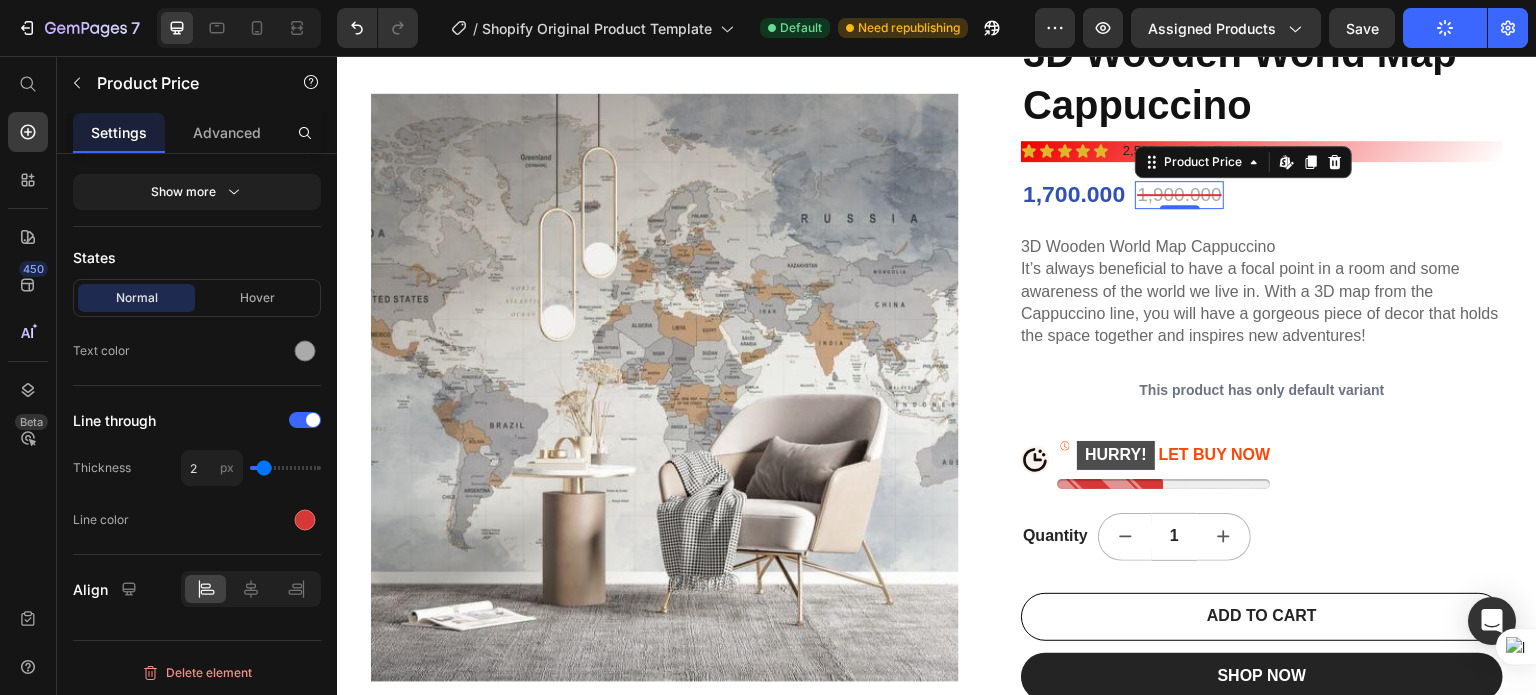 click on "/  Shopify Original Product Template Default Need republishing" 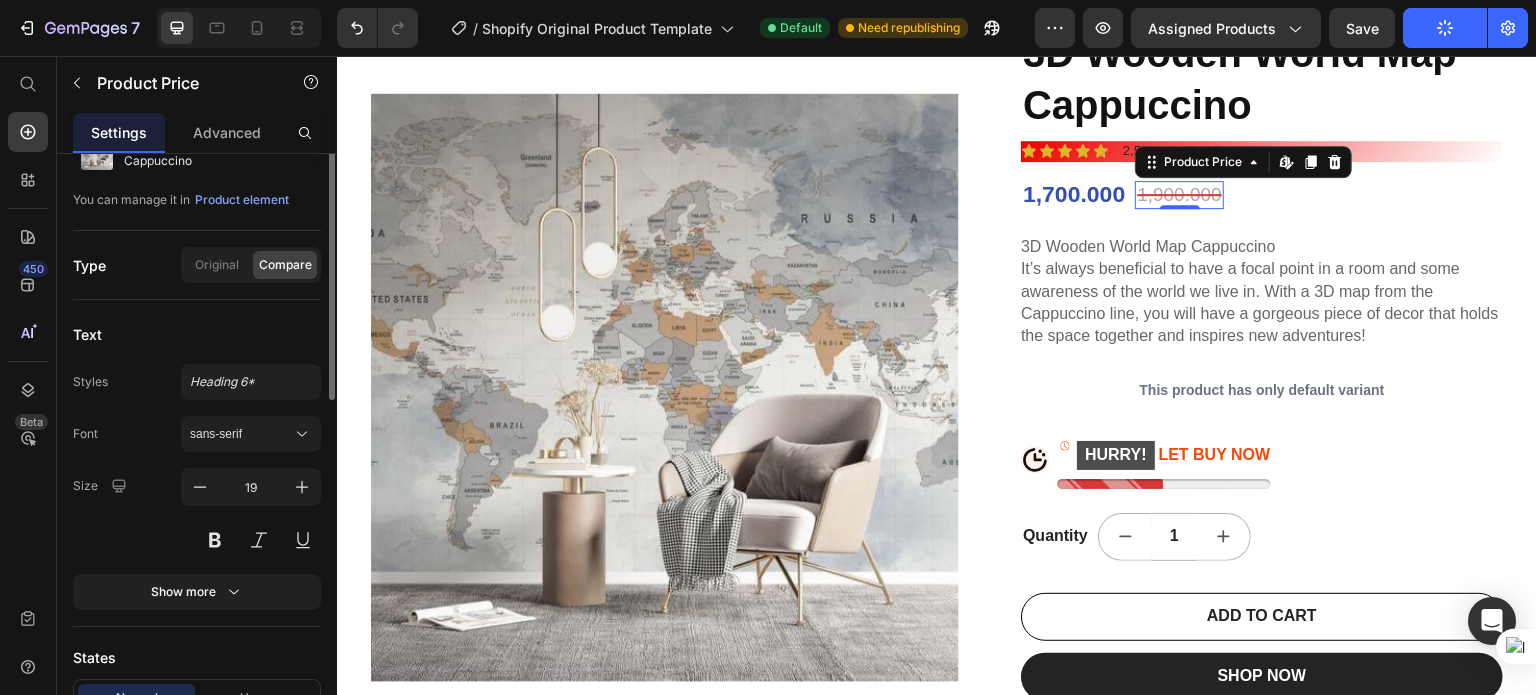 scroll, scrollTop: 0, scrollLeft: 0, axis: both 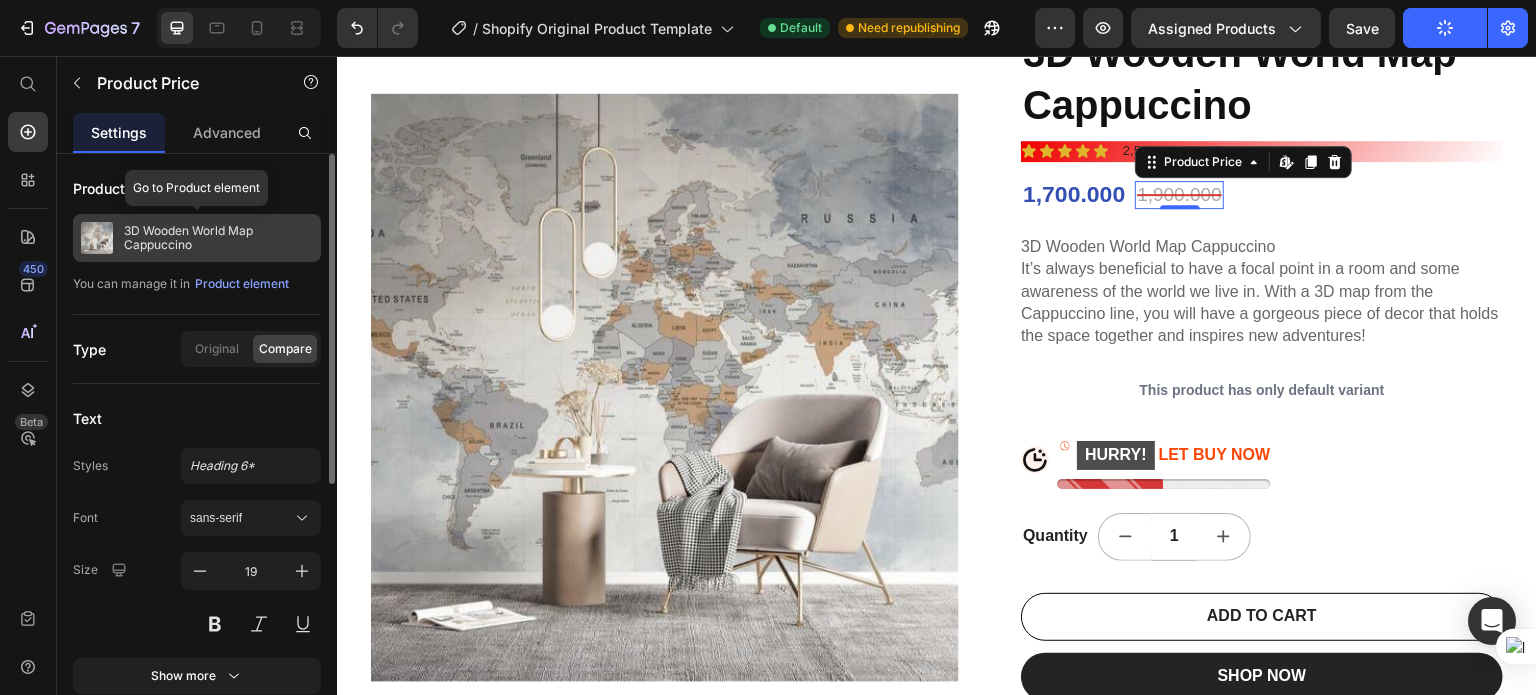 click on "3D Wooden World Map Cappuccino" at bounding box center [218, 238] 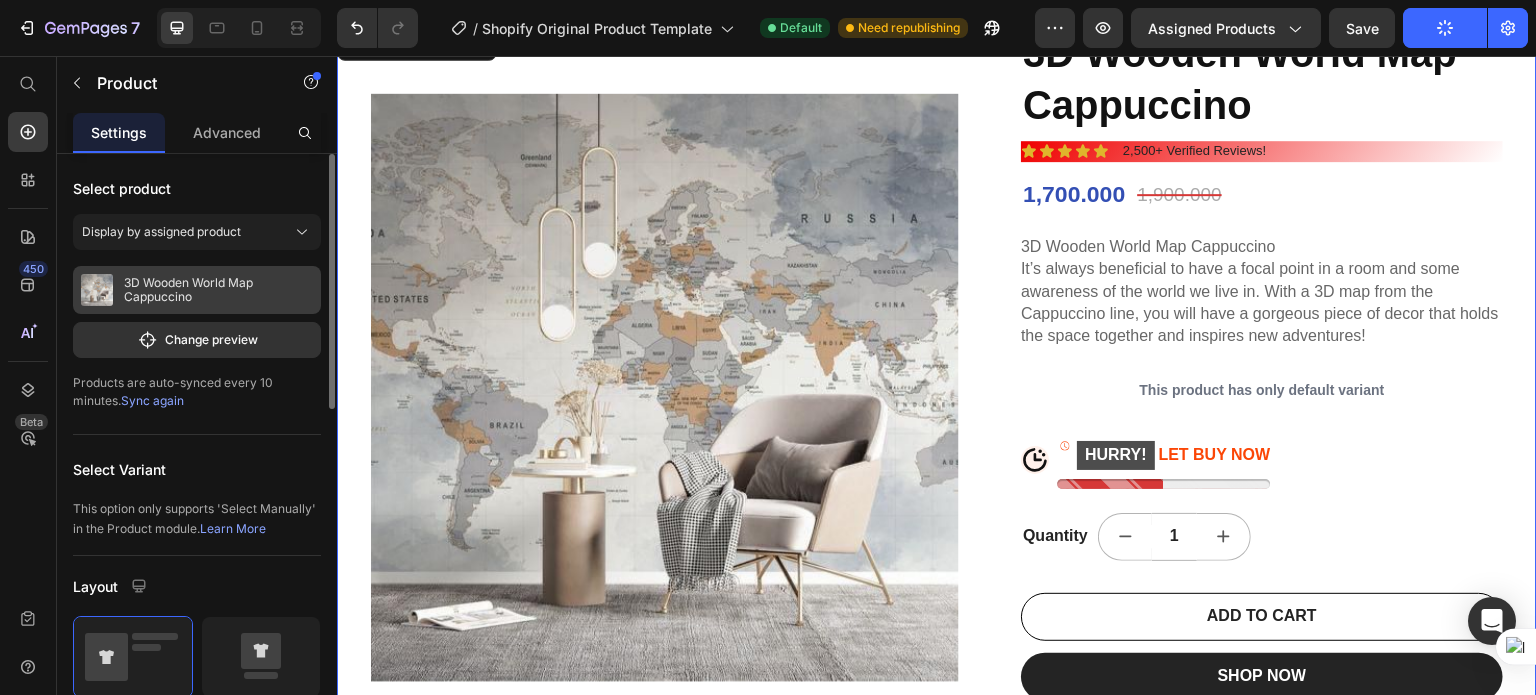 click on "3D Wooden World Map Cappuccino" at bounding box center (218, 290) 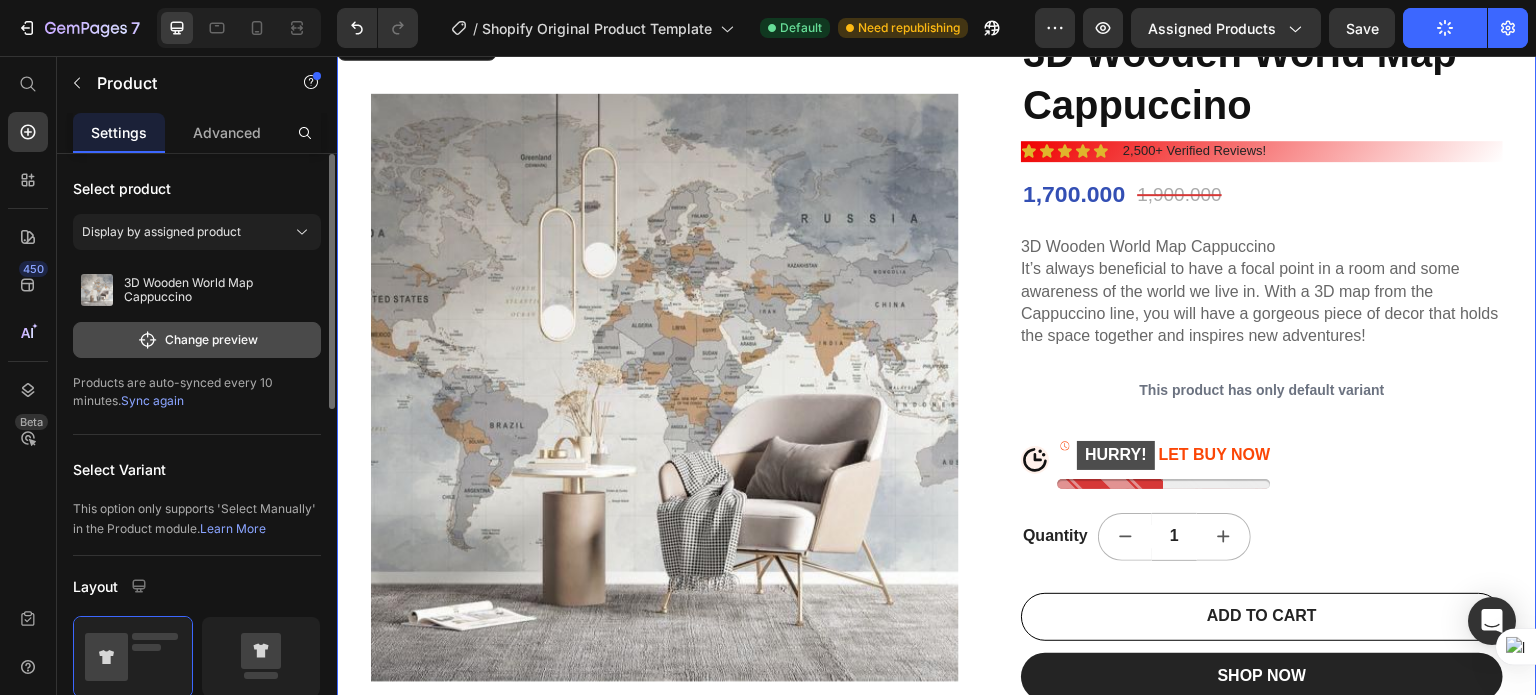 click on "Change preview" at bounding box center [197, 340] 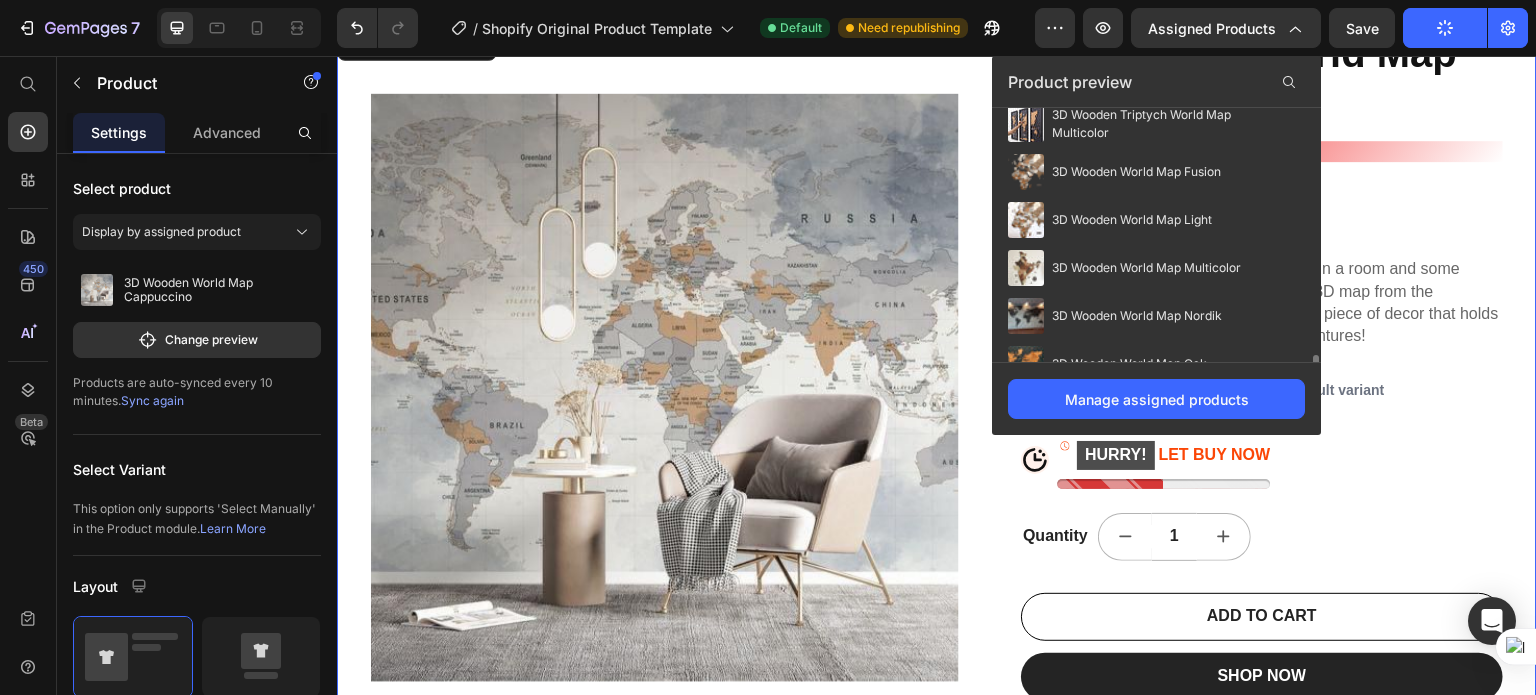 scroll, scrollTop: 481, scrollLeft: 0, axis: vertical 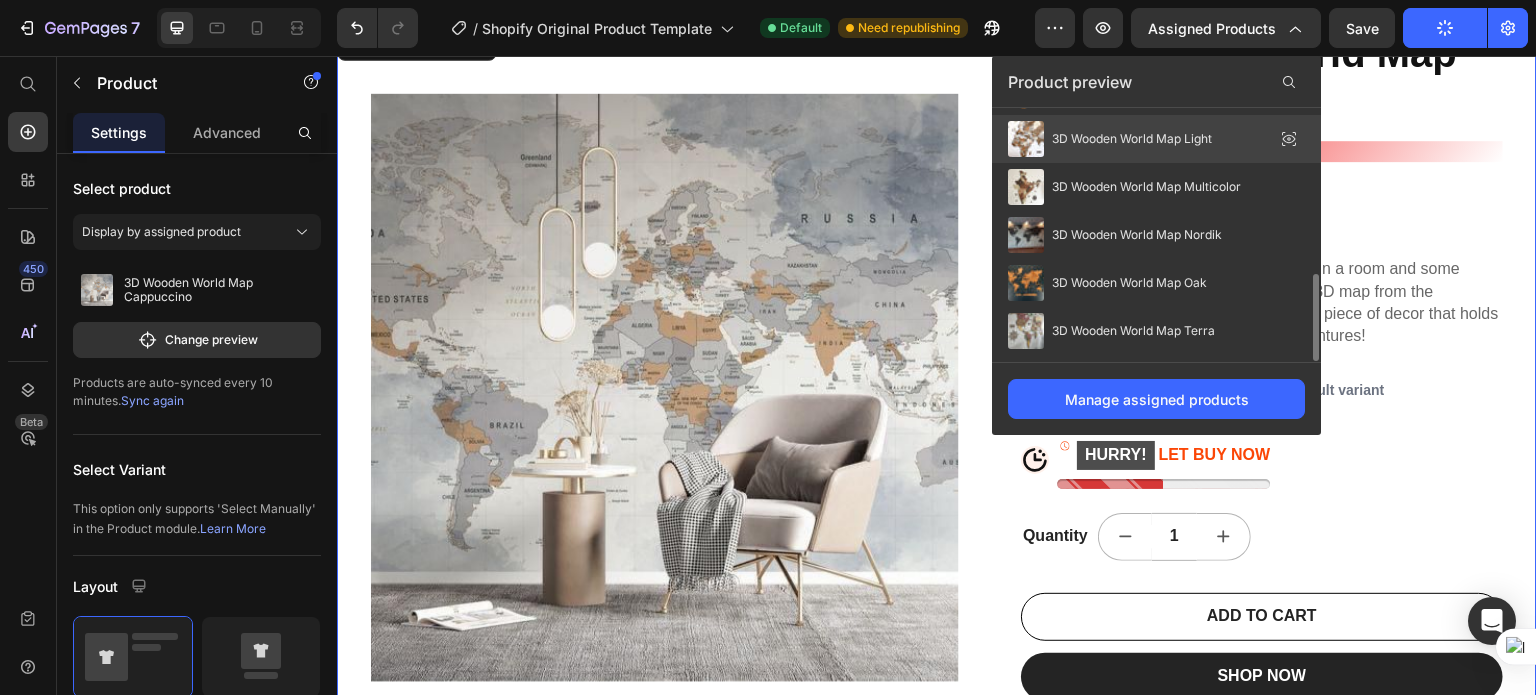 click on "3D Wooden World Map Light" at bounding box center [1110, 139] 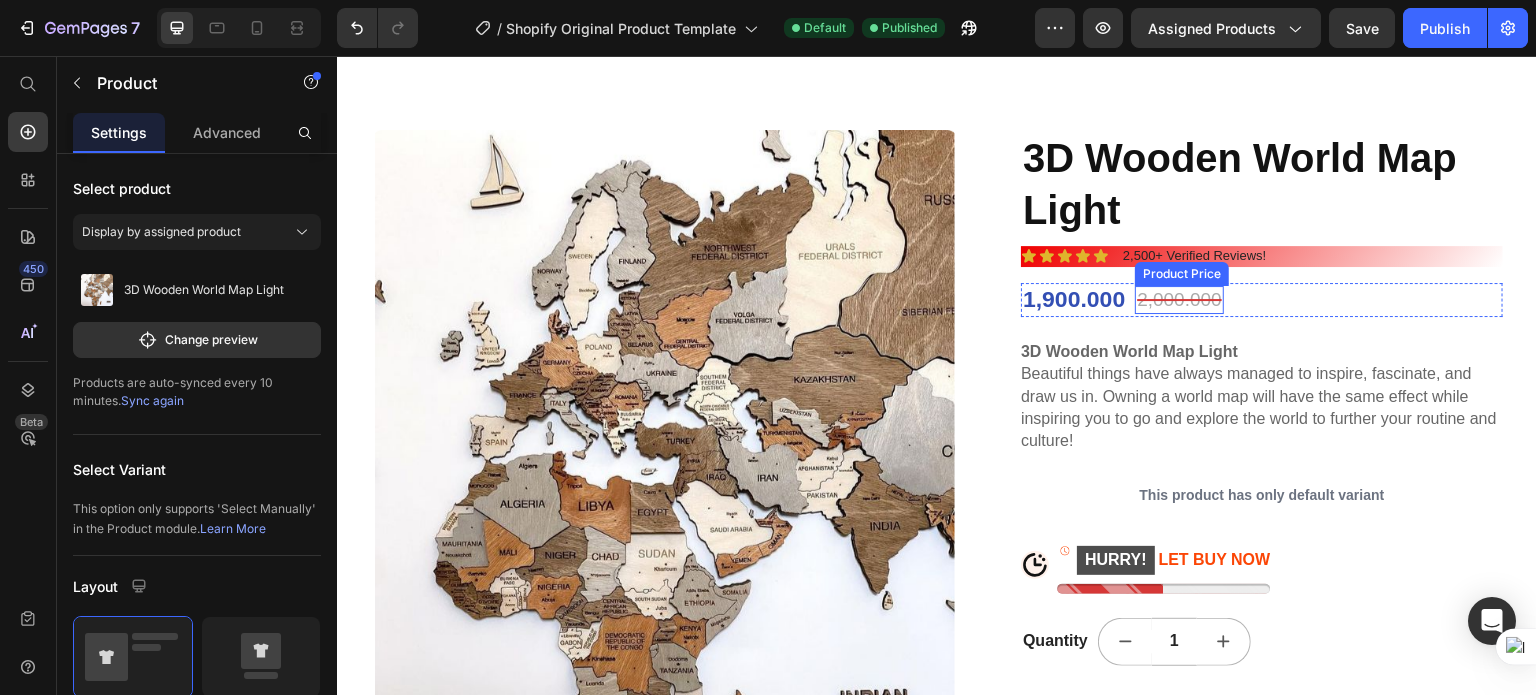 scroll, scrollTop: 100, scrollLeft: 0, axis: vertical 